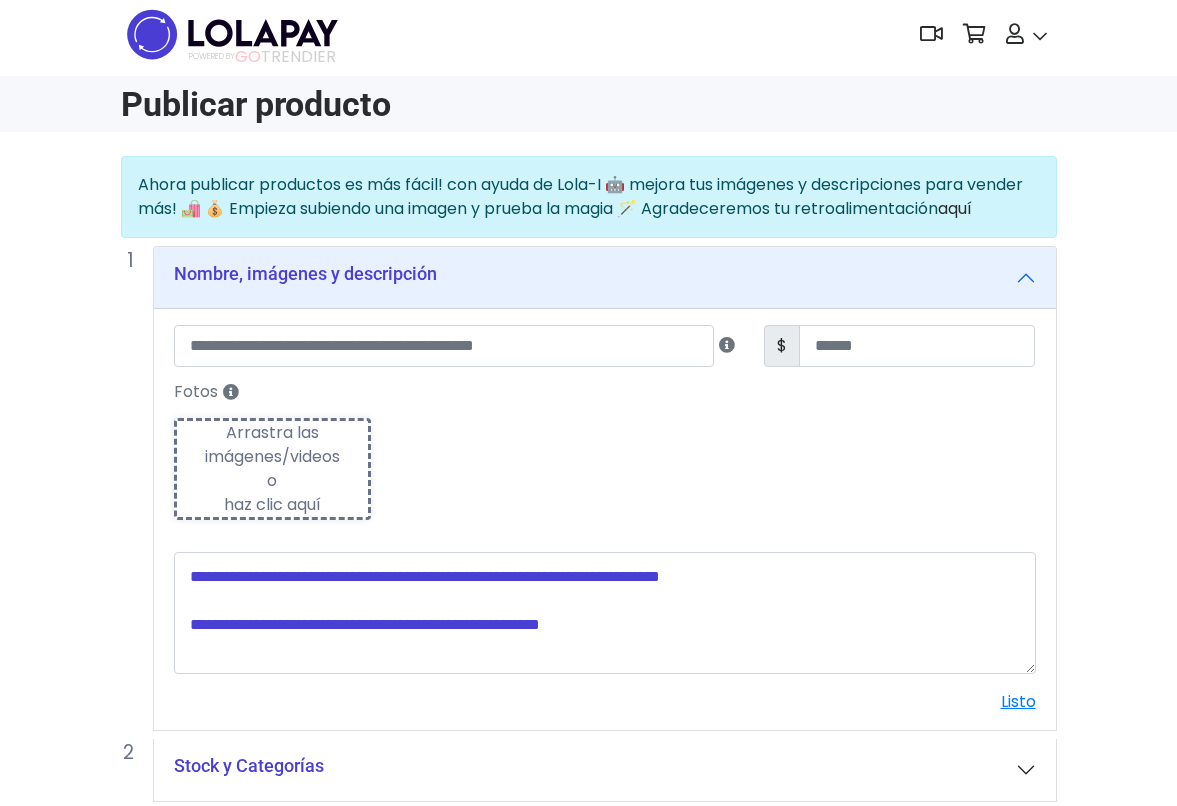 click on "Nombre, imágenes y descripción" at bounding box center (605, 278) 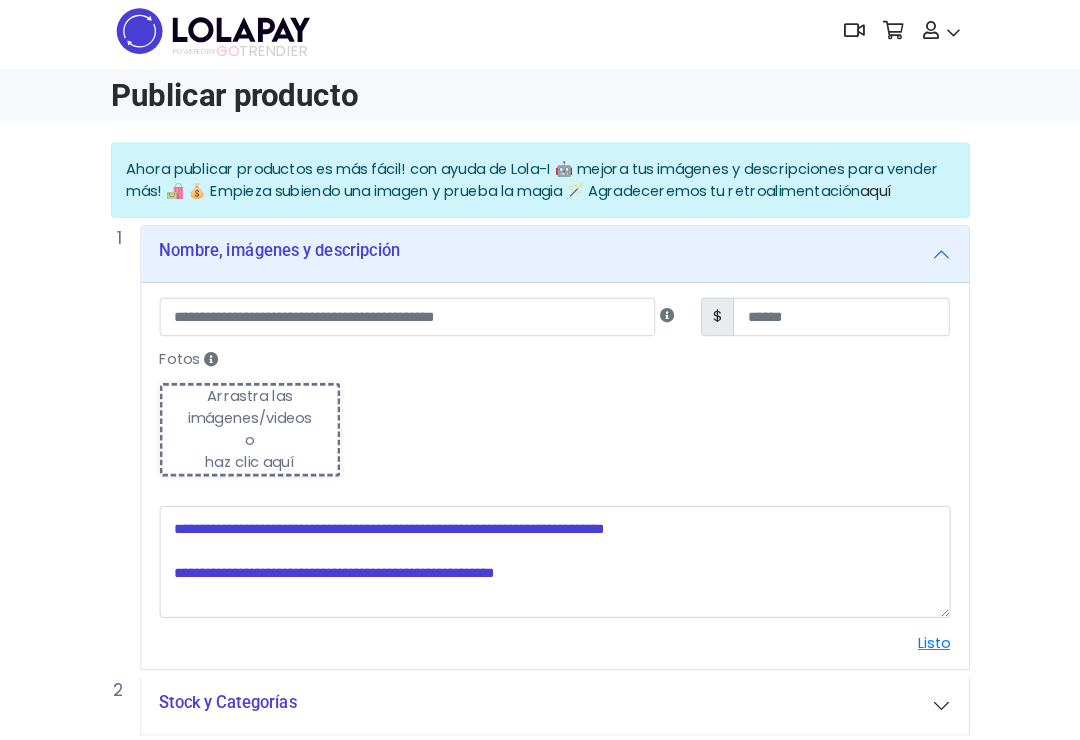 scroll, scrollTop: 1, scrollLeft: 0, axis: vertical 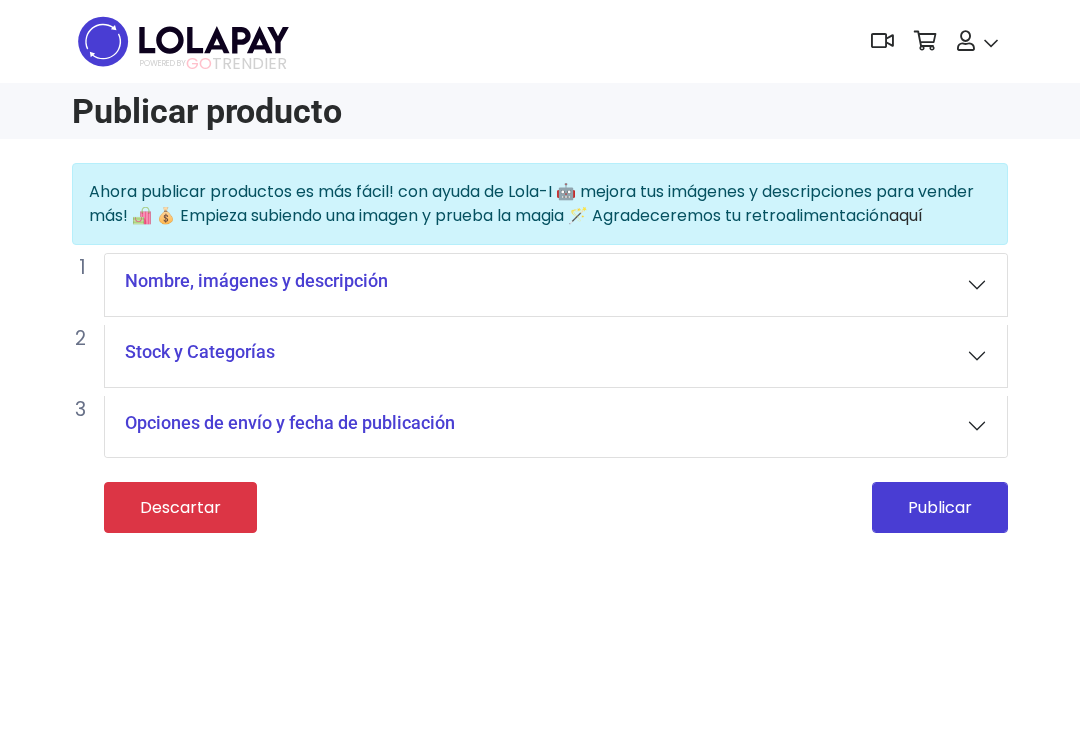 click on "Nombre, imágenes y descripción" at bounding box center (556, 285) 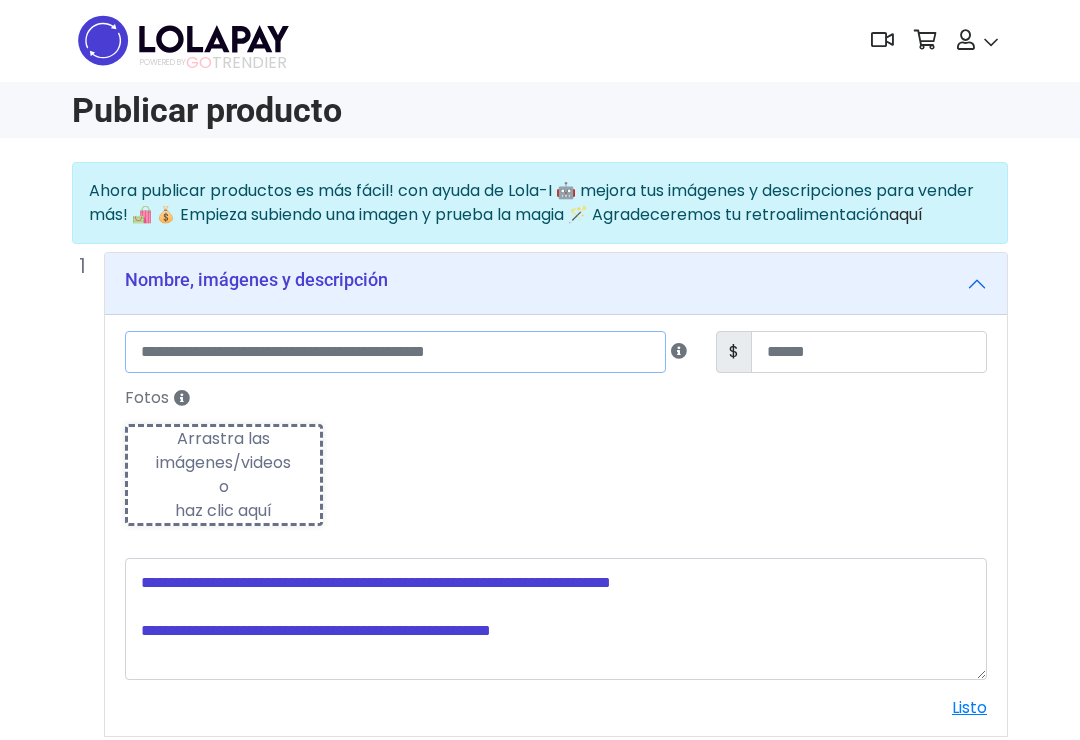 click at bounding box center [395, 352] 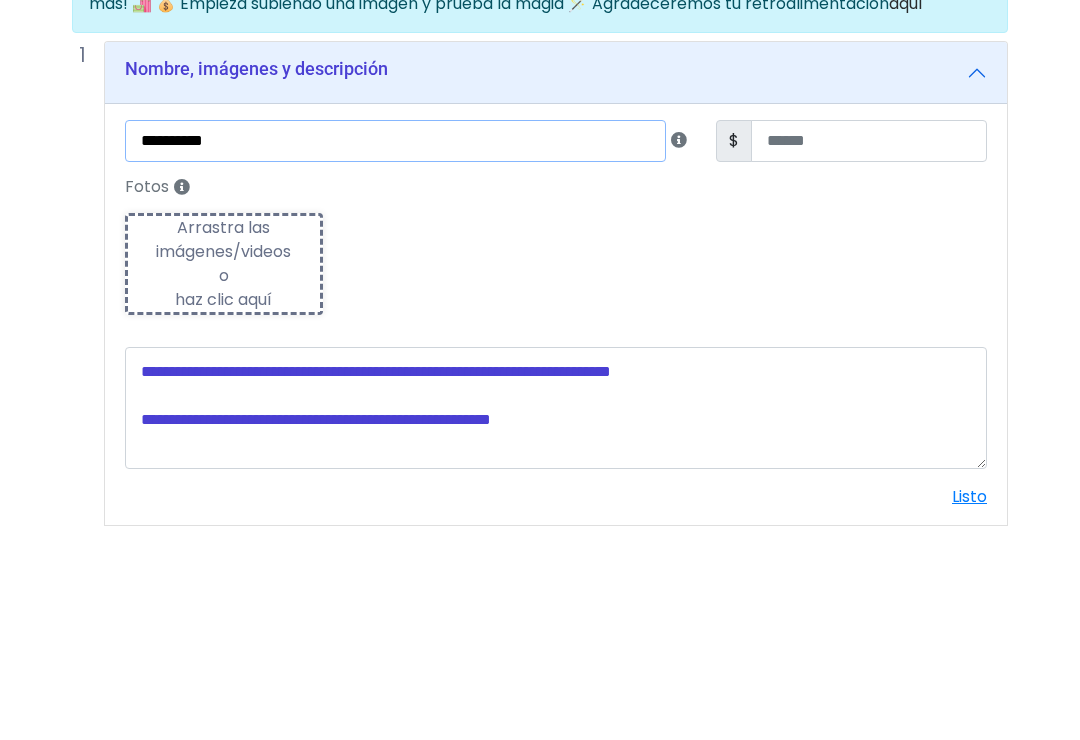 type on "**********" 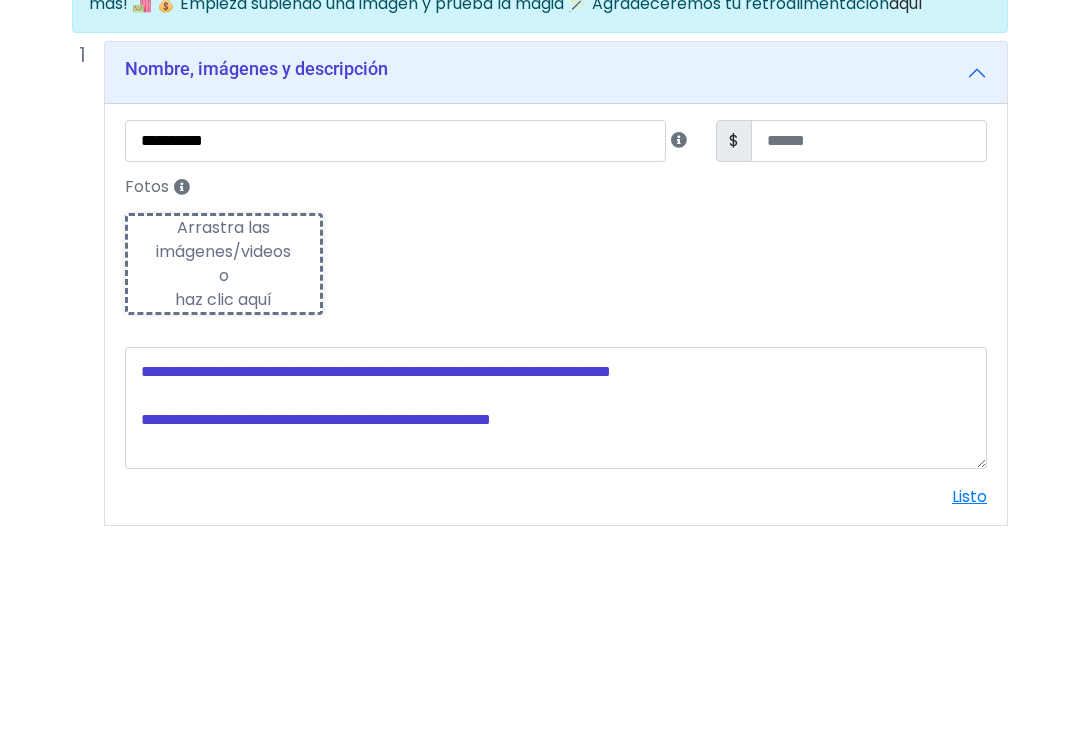 click on "Fotos" at bounding box center (556, 399) 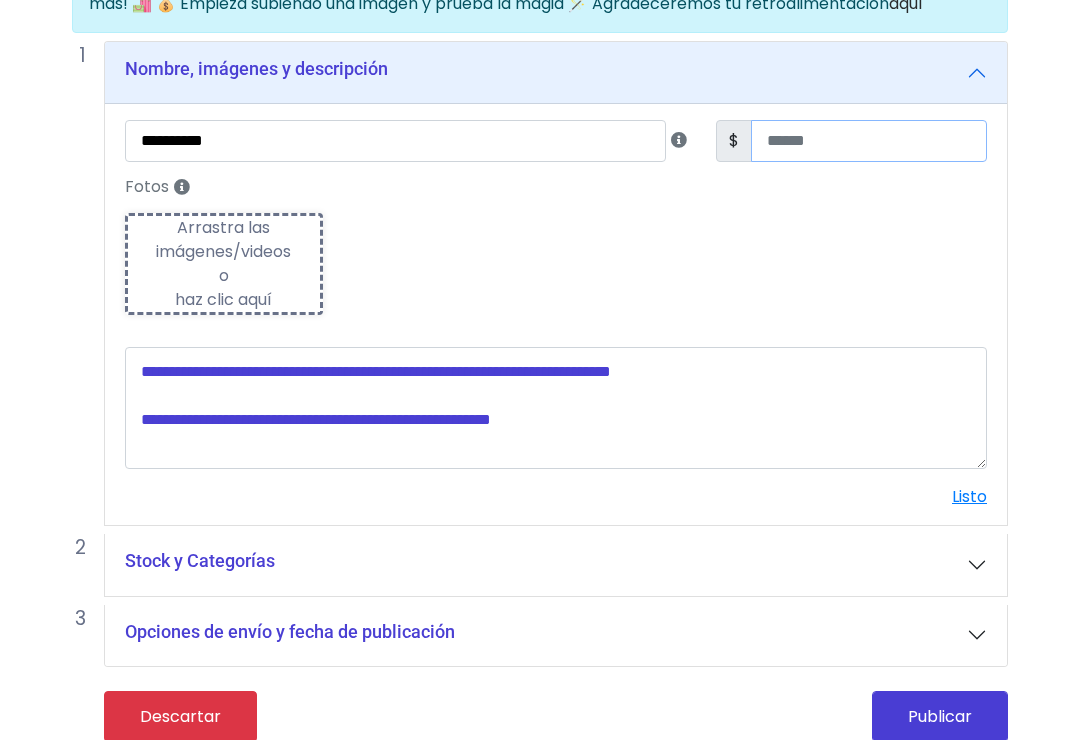 click at bounding box center (869, 141) 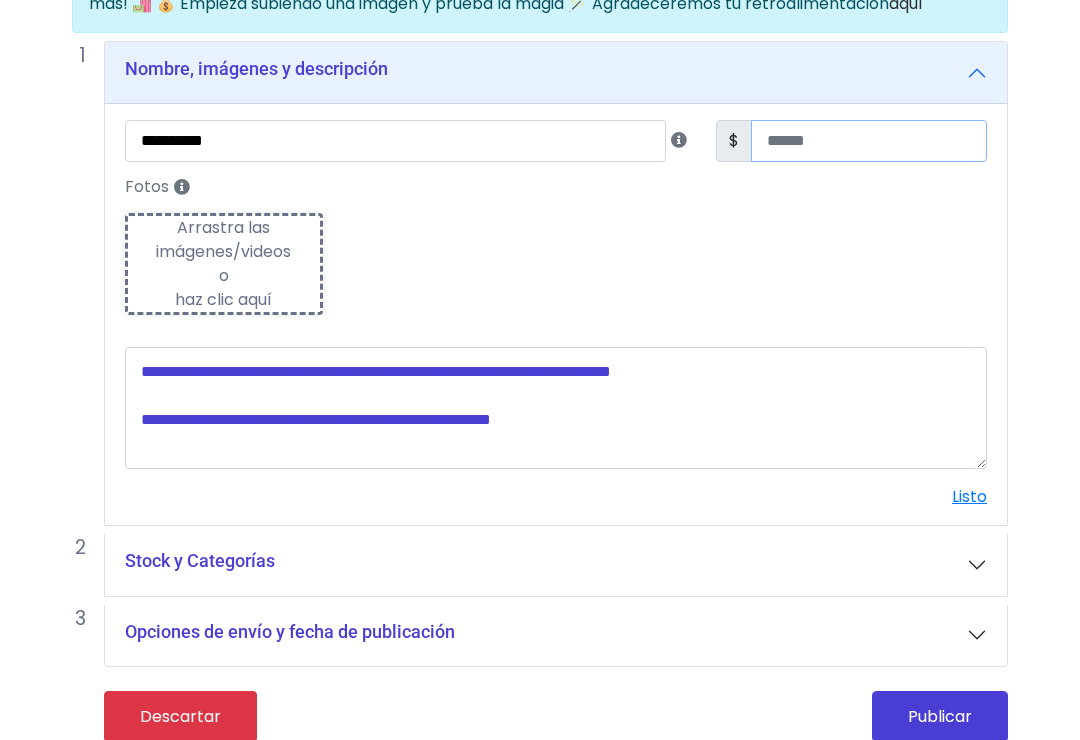 type on "**" 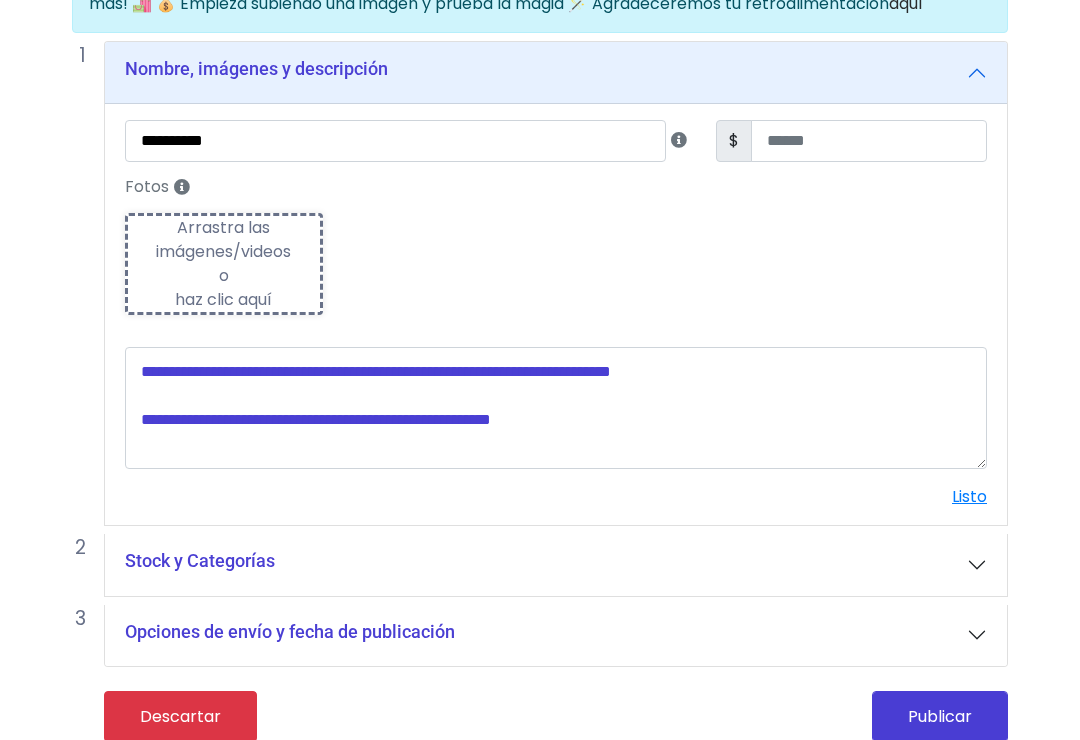 click on "**********" at bounding box center [540, 354] 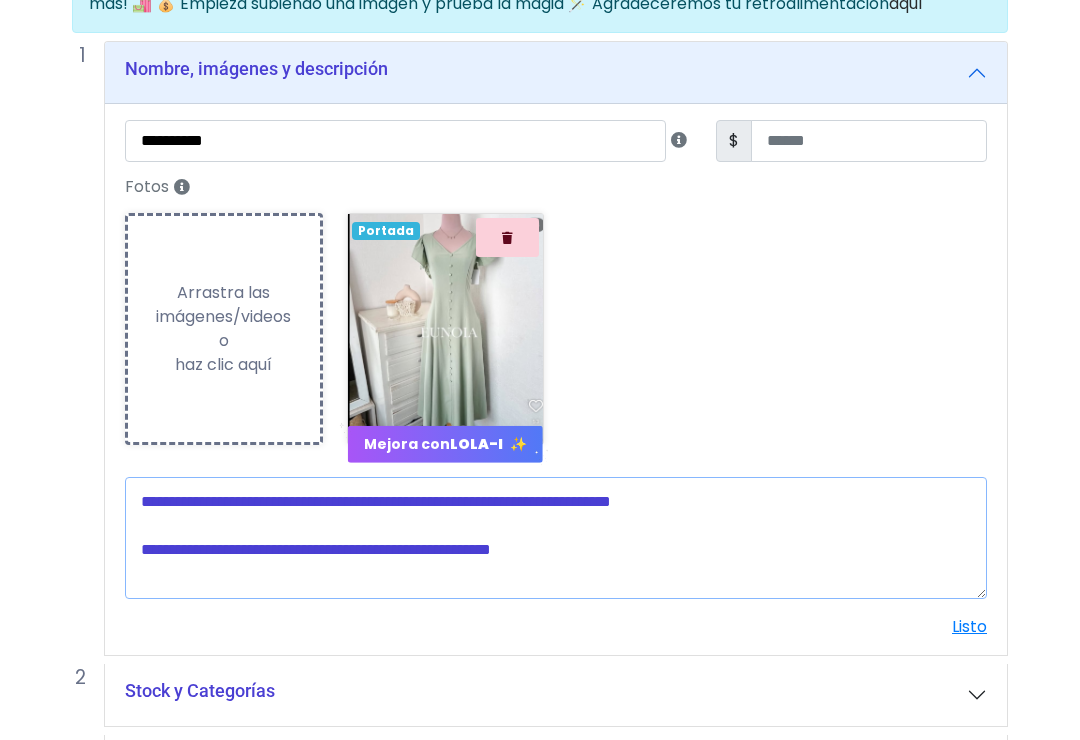 click at bounding box center (556, 538) 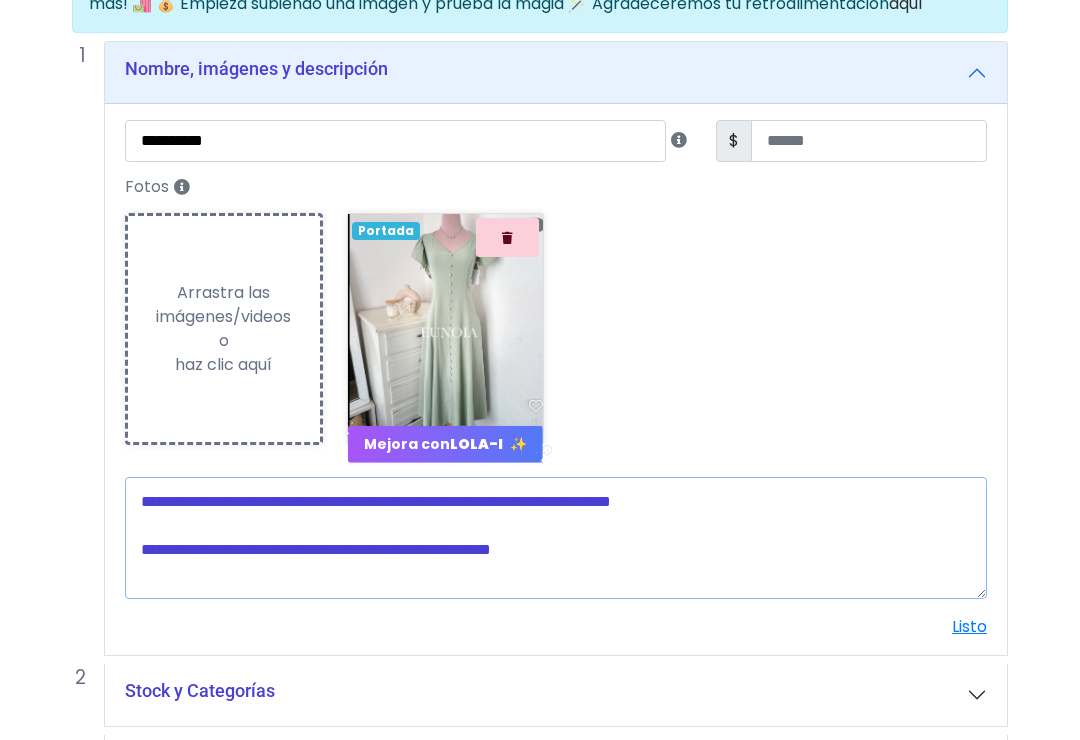 scroll, scrollTop: 212, scrollLeft: 16, axis: both 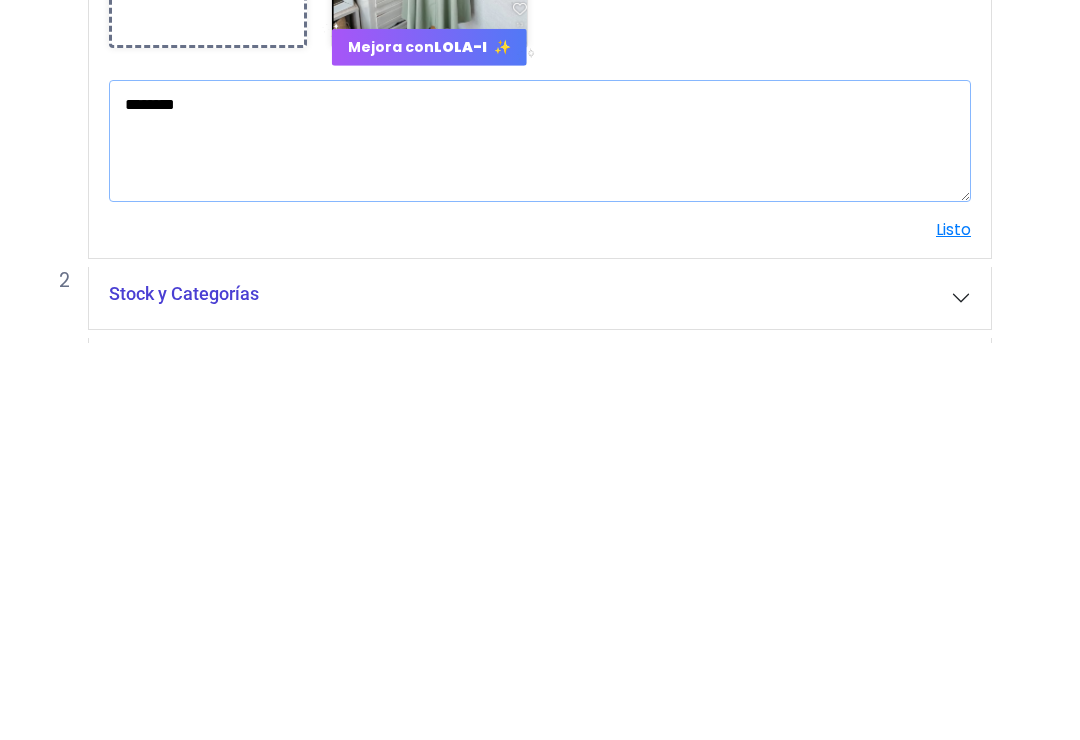 type on "********" 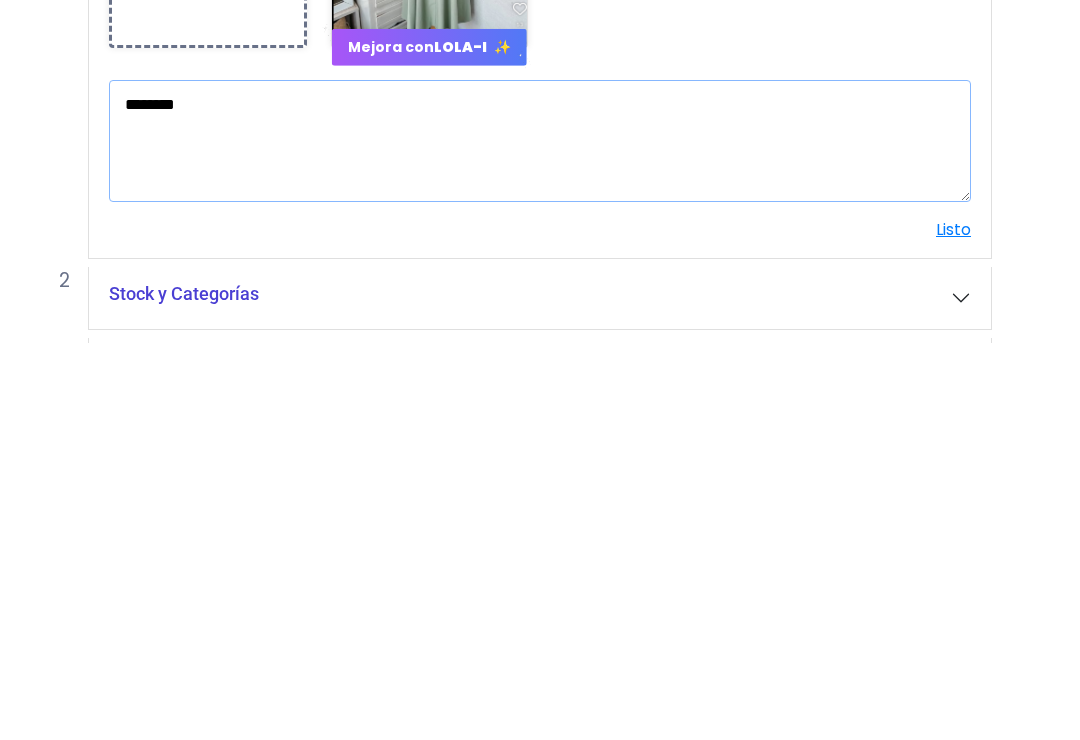 click on "**********" at bounding box center [524, 419] 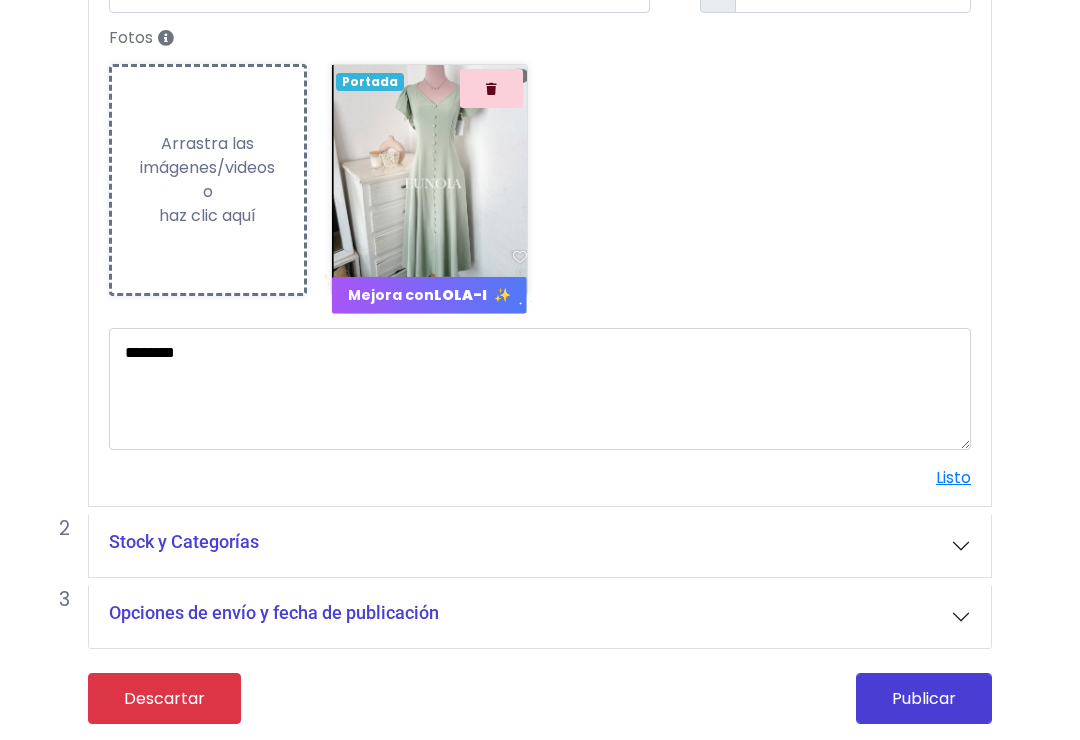 click on "Listo" at bounding box center [953, 477] 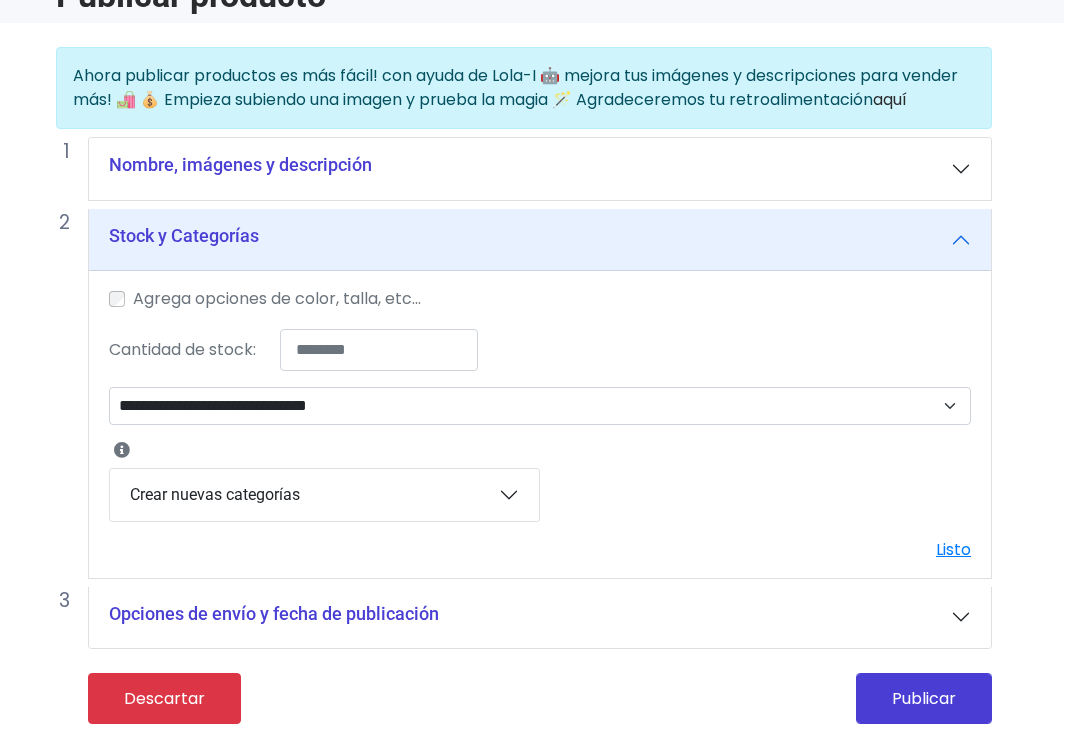 scroll, scrollTop: 108, scrollLeft: 16, axis: both 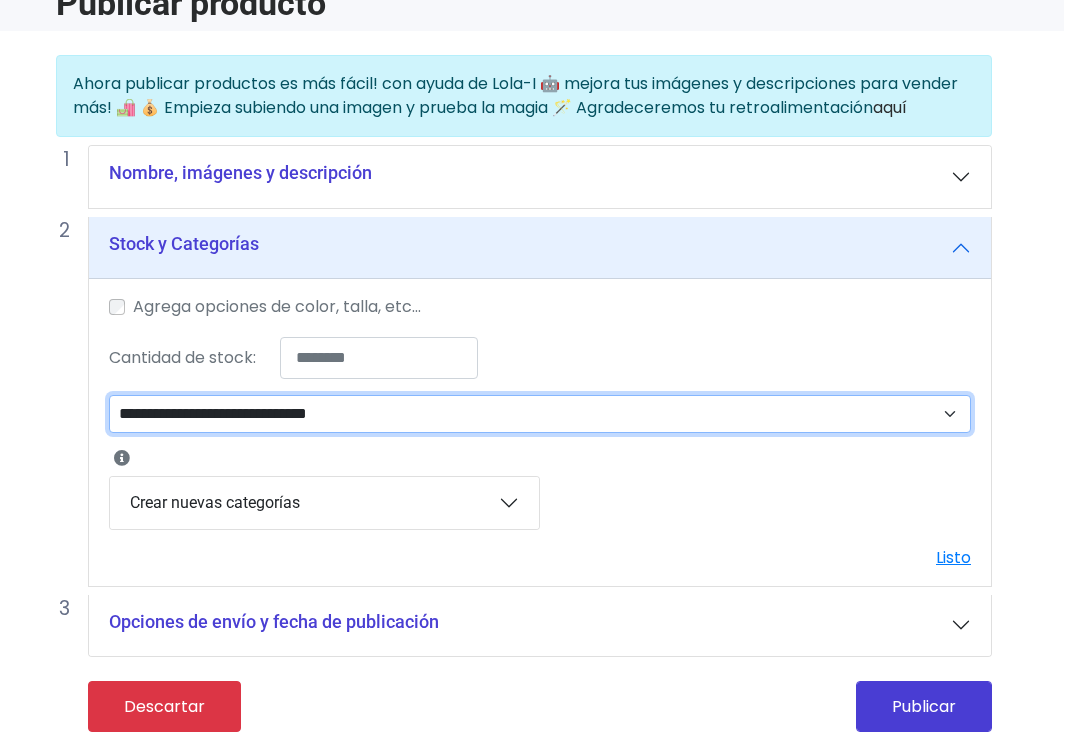 click on "**********" at bounding box center [540, 414] 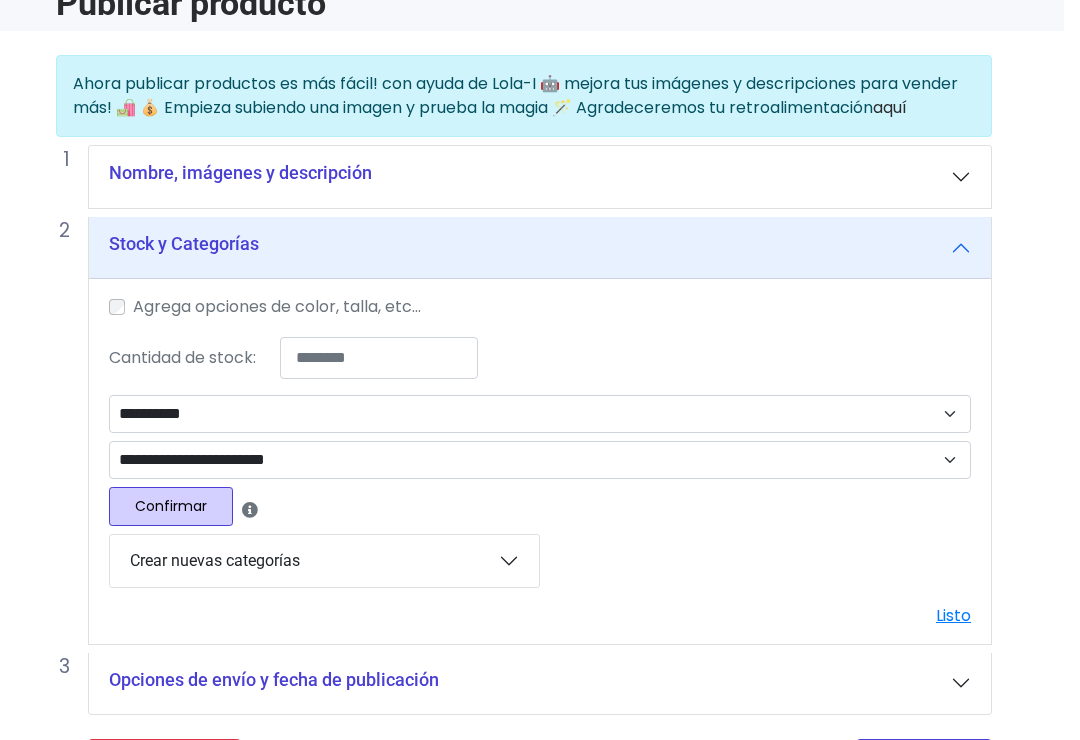 click on "Confirmar" at bounding box center (171, 506) 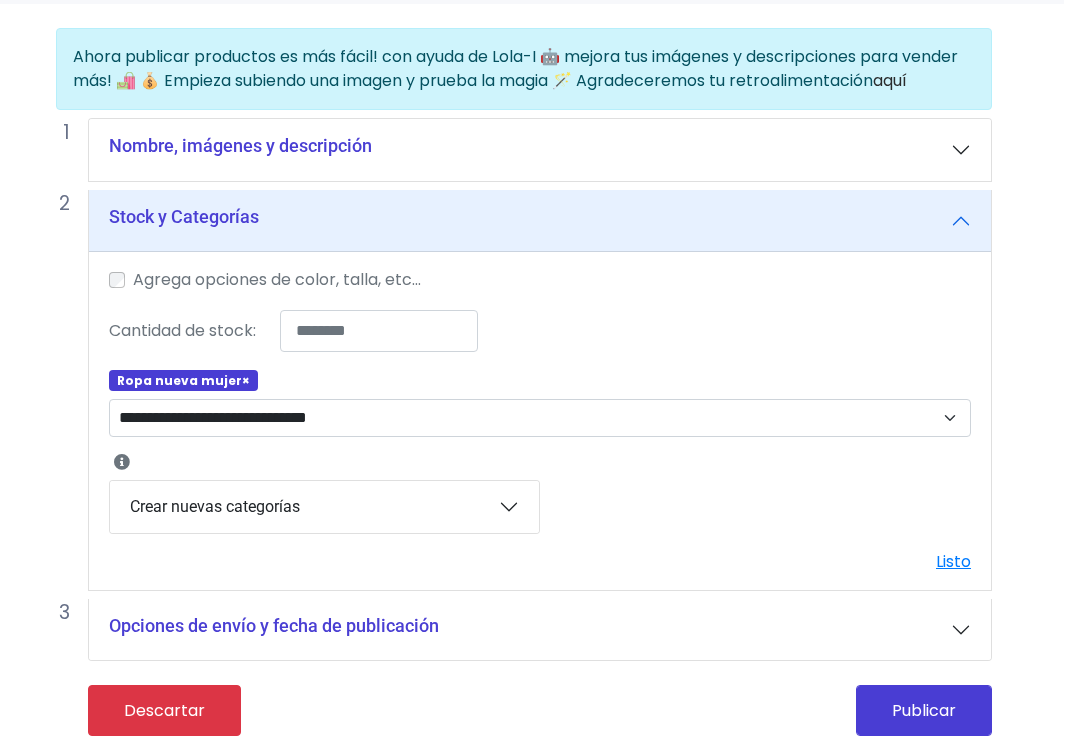 scroll, scrollTop: 134, scrollLeft: 16, axis: both 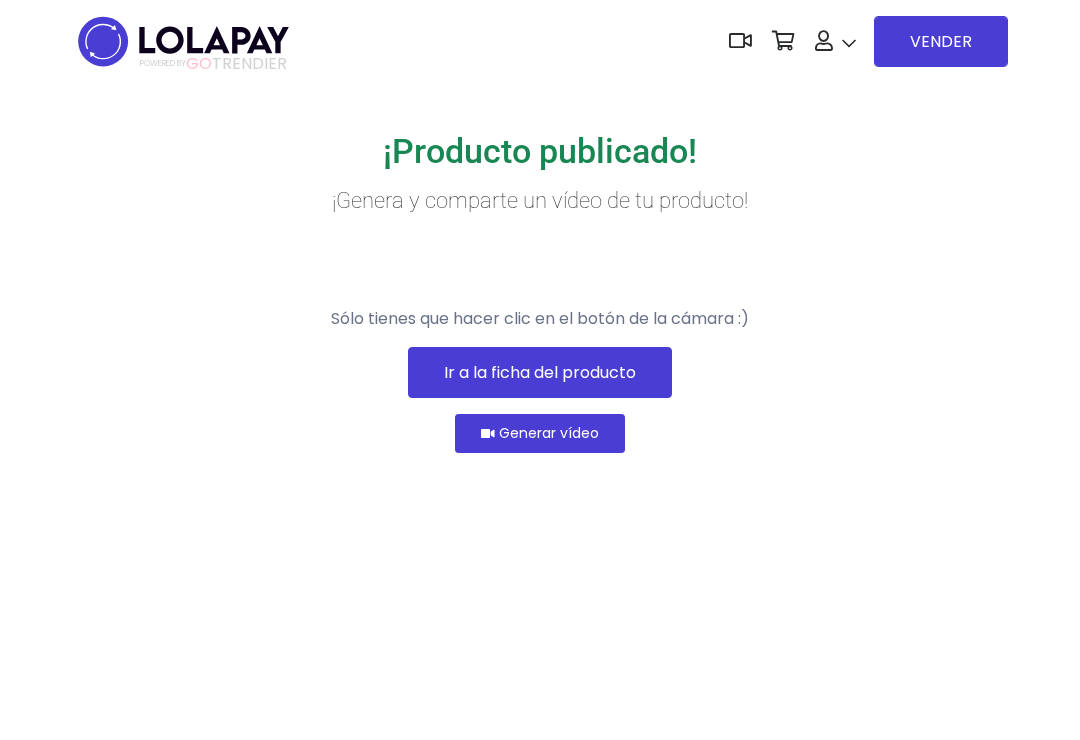 click on "VENDER" at bounding box center [941, 41] 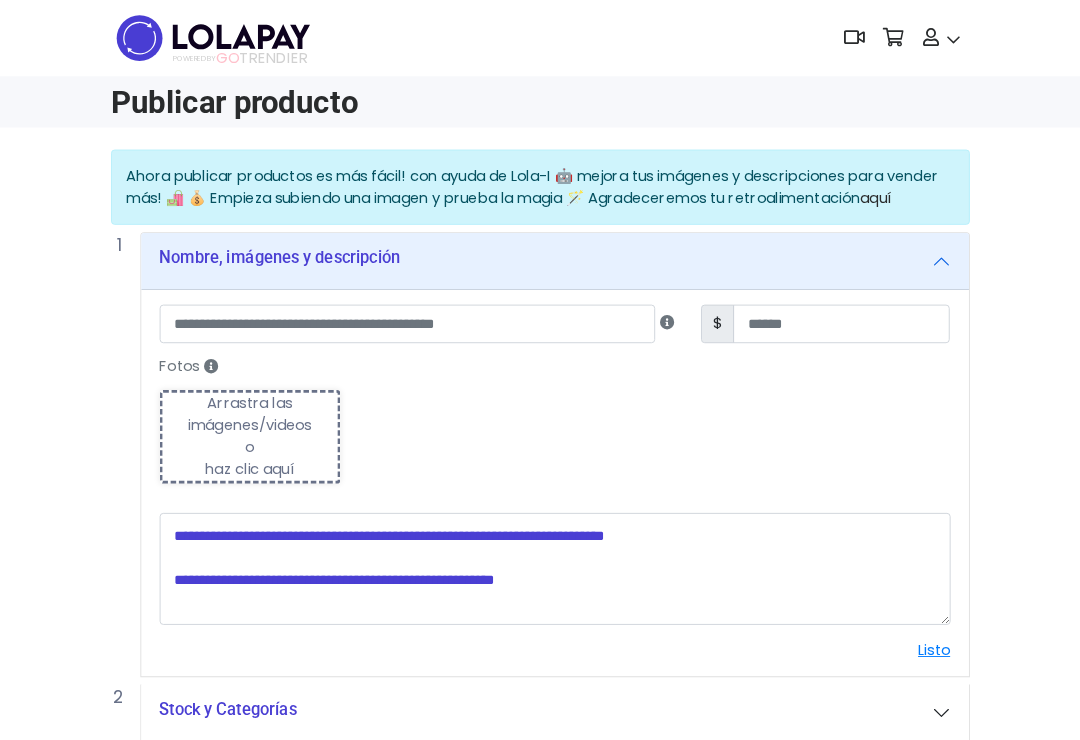 scroll, scrollTop: 197, scrollLeft: 0, axis: vertical 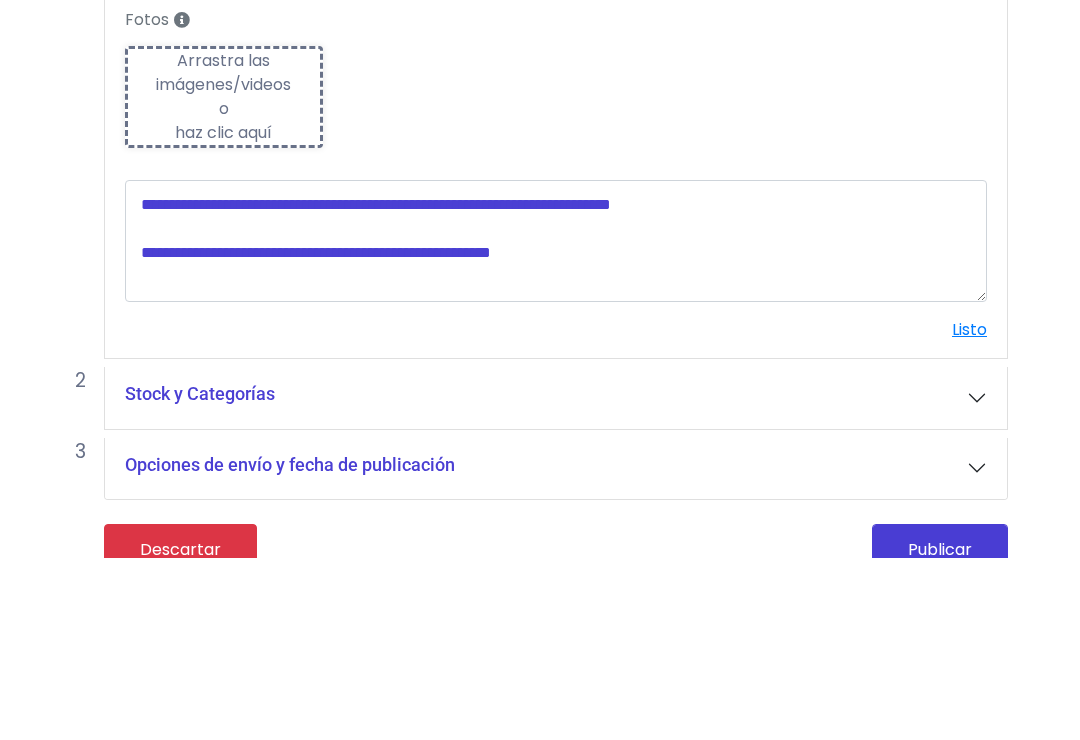 type on "**********" 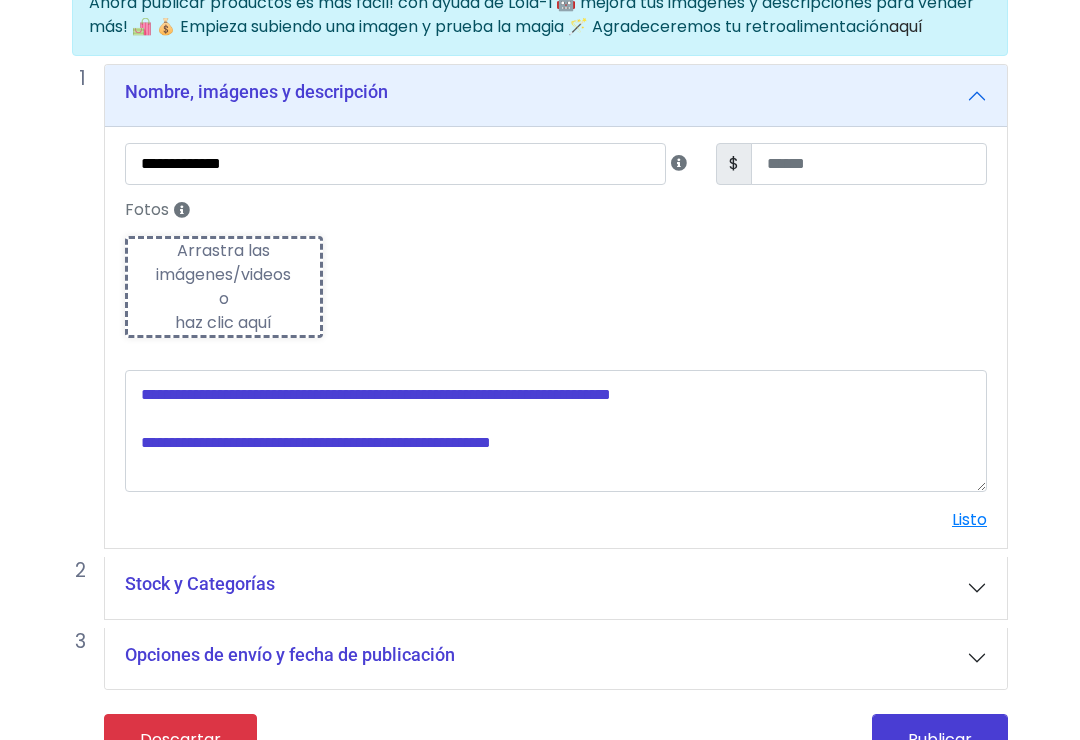 click on "Arrastra las
imágenes/videos
o
haz clic aquí" at bounding box center (224, 287) 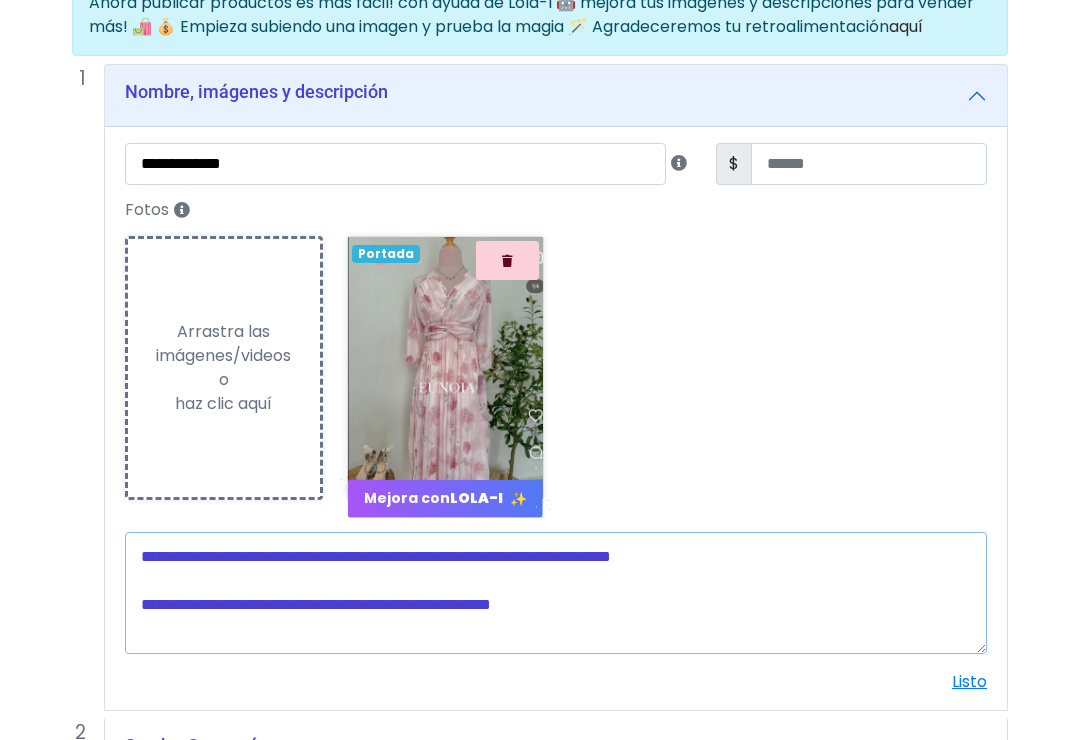 click at bounding box center (556, 593) 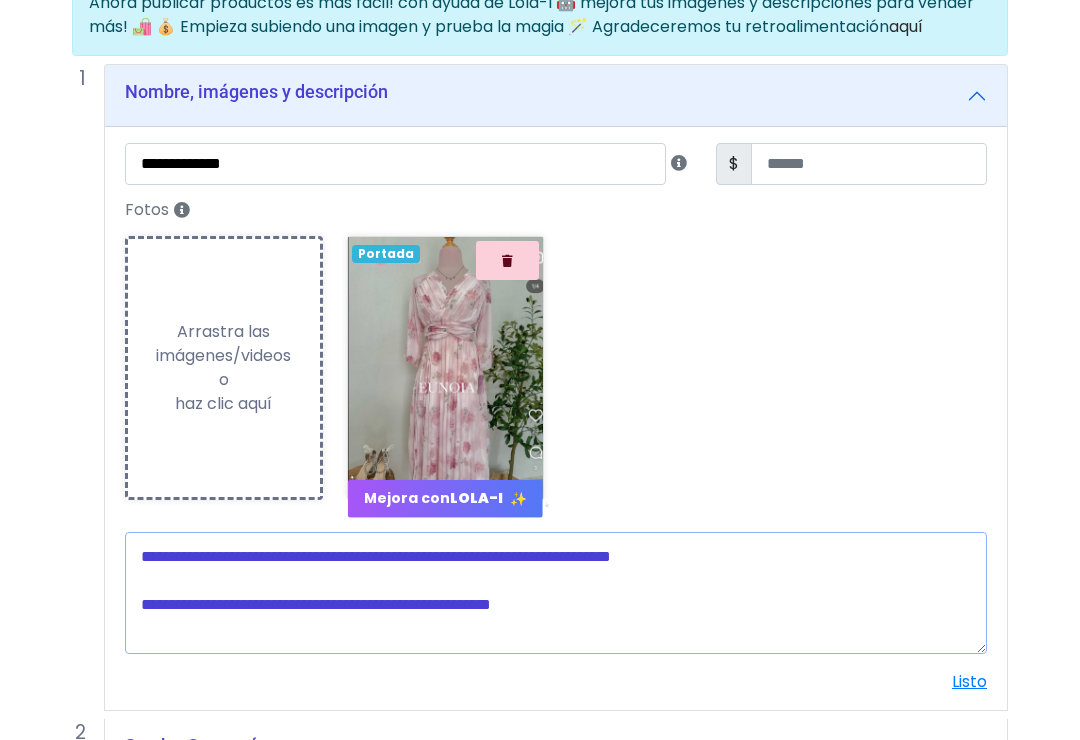 scroll, scrollTop: 232, scrollLeft: 16, axis: both 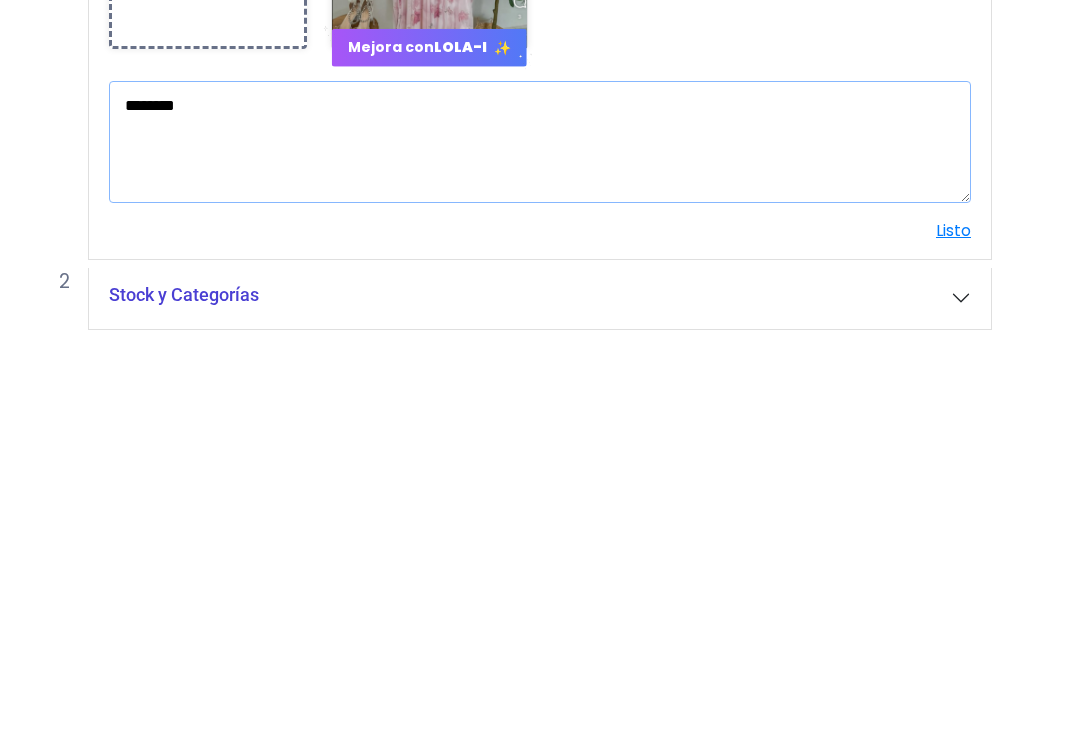 type on "********" 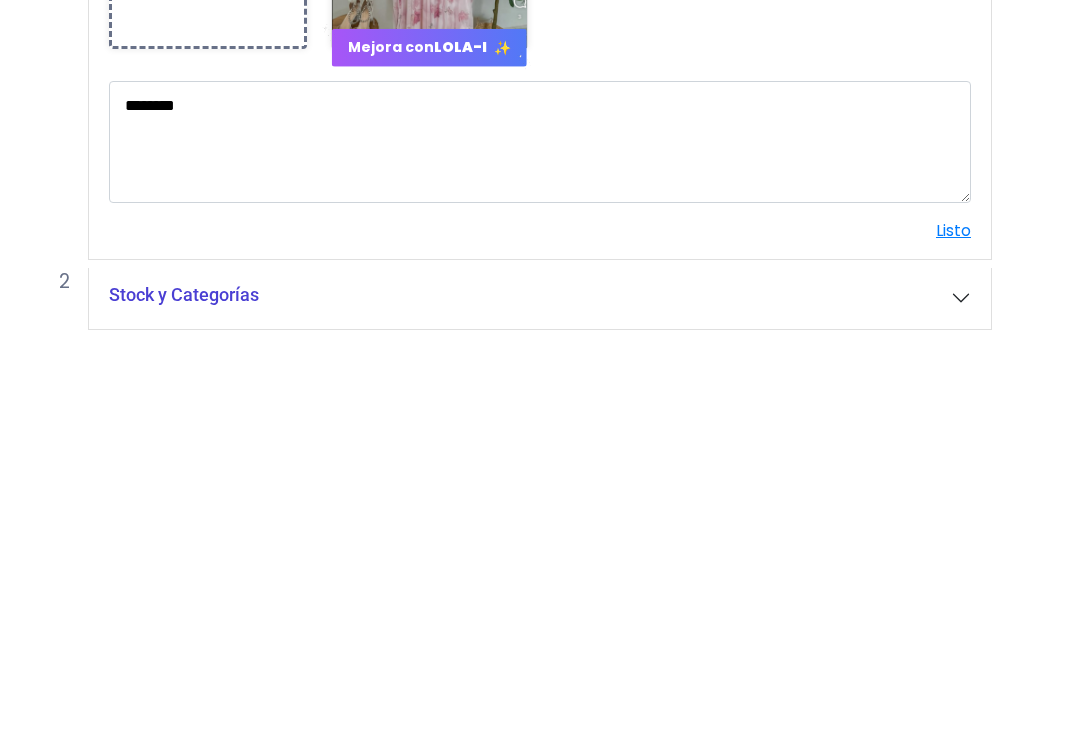 click on "**********" at bounding box center [524, 415] 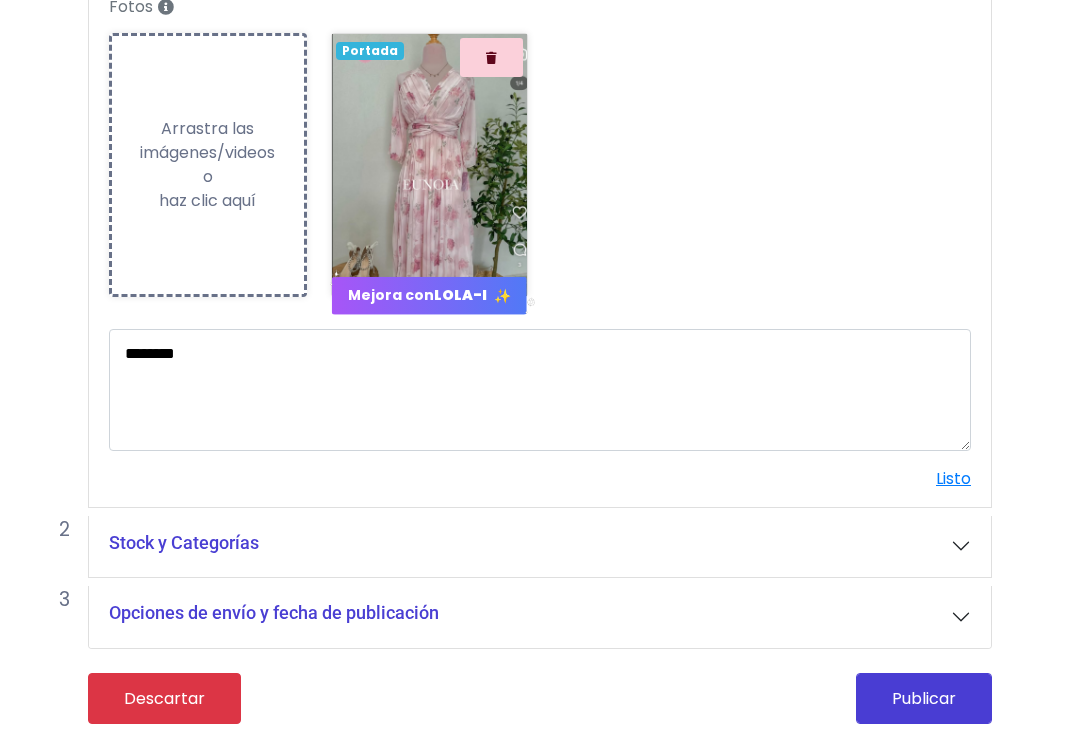 click on "Listo" at bounding box center (953, 478) 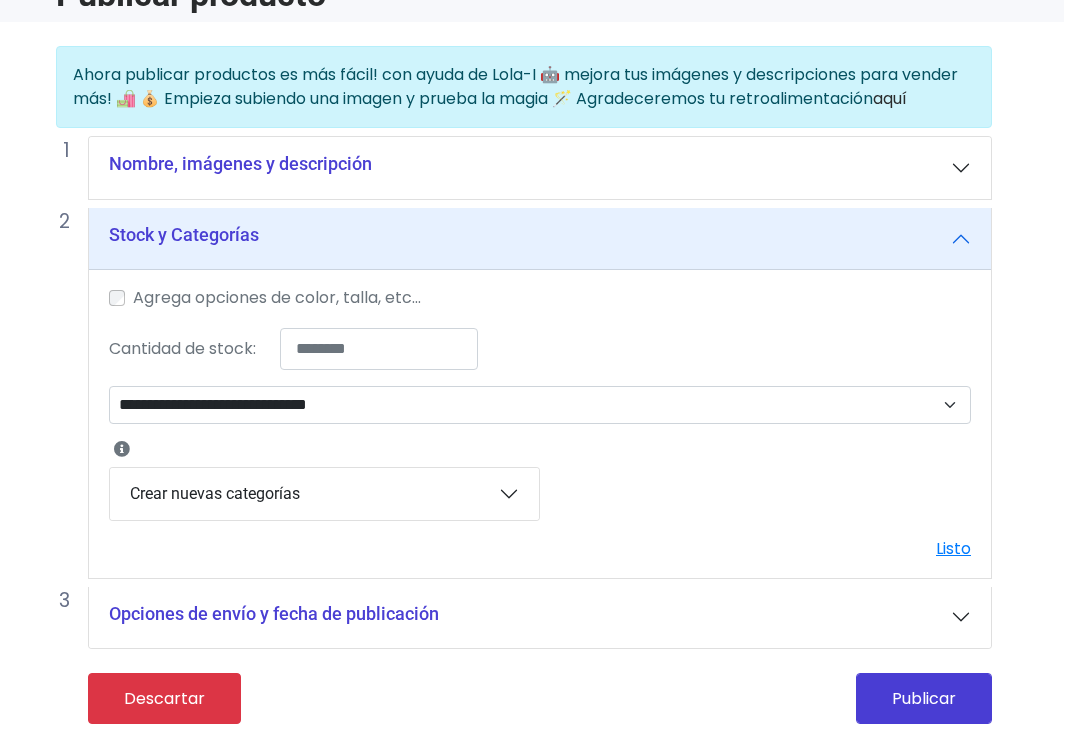 scroll, scrollTop: 121, scrollLeft: 16, axis: both 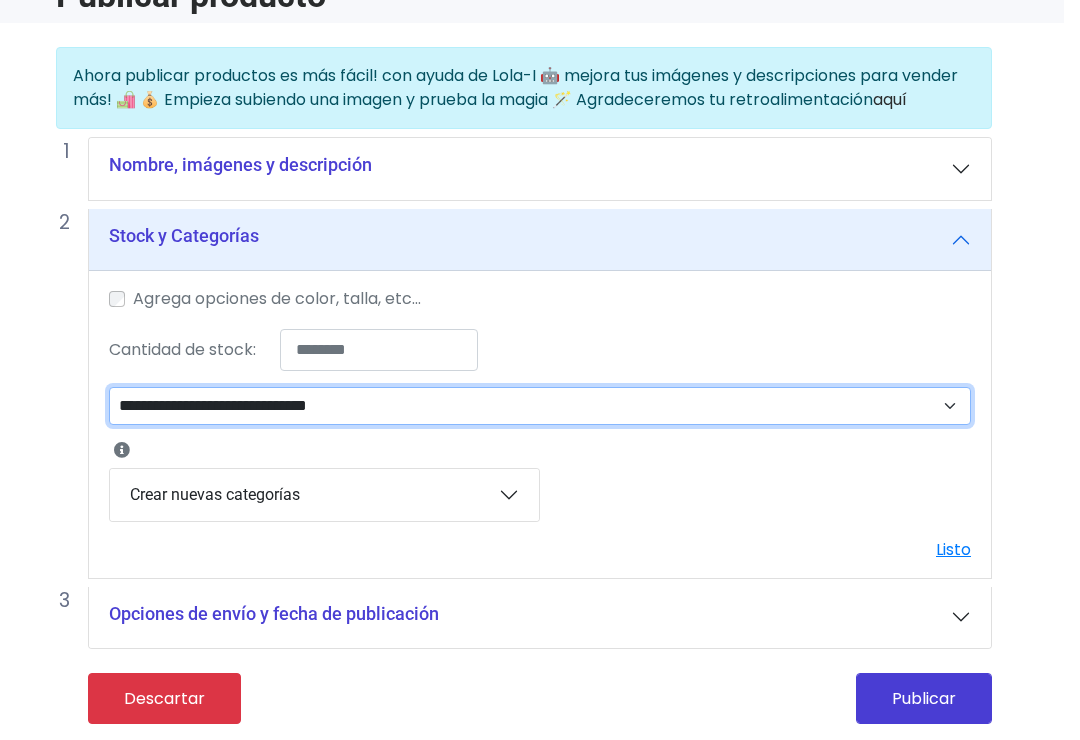 click on "**********" at bounding box center [540, 406] 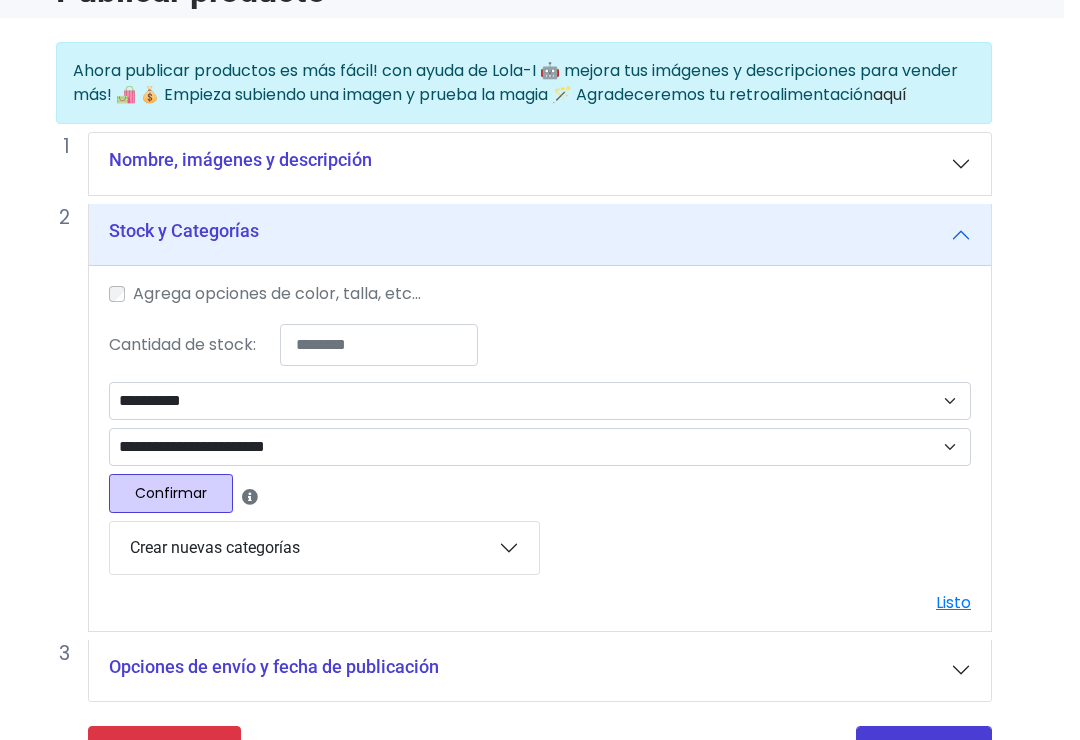 click on "Confirmar" at bounding box center (171, 493) 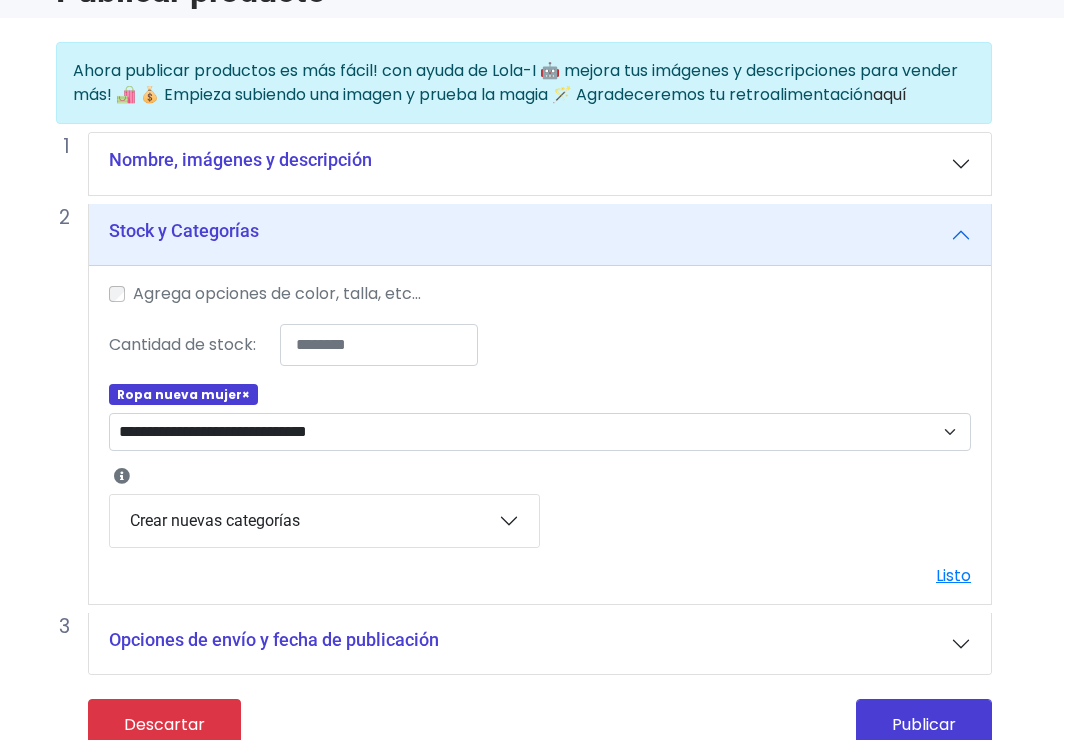 click on "Publicar" at bounding box center [924, 724] 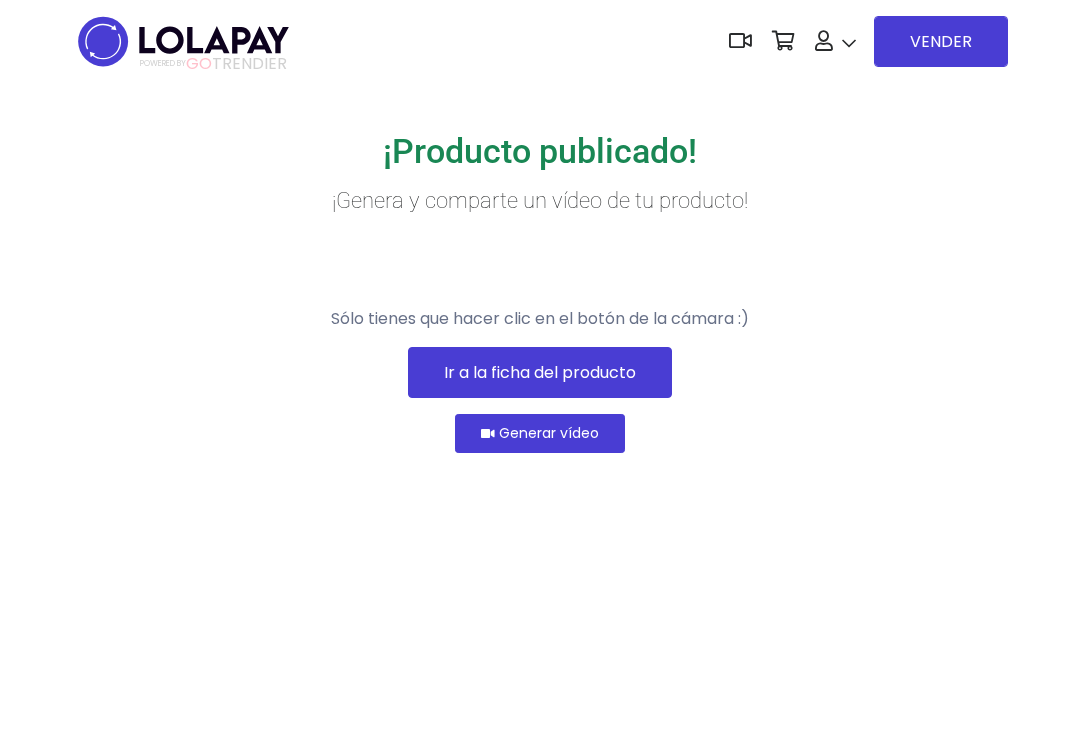 scroll, scrollTop: 0, scrollLeft: 0, axis: both 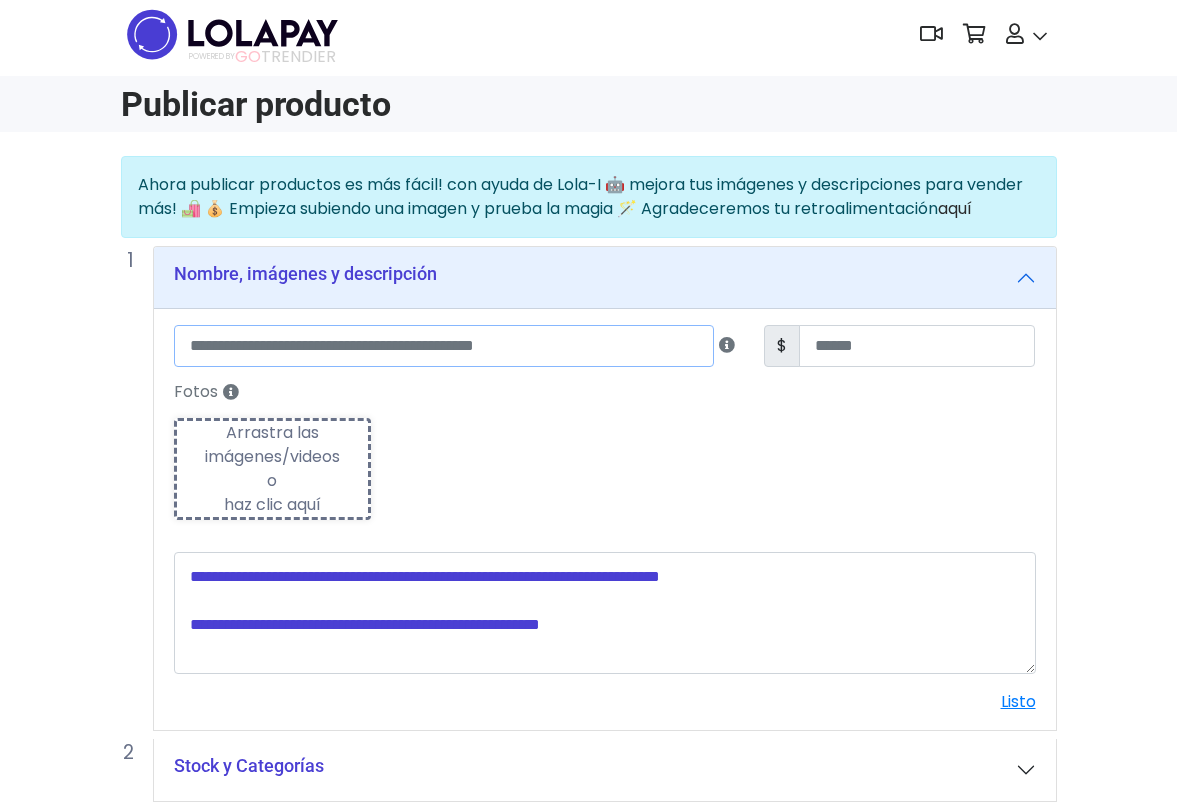 click at bounding box center [444, 346] 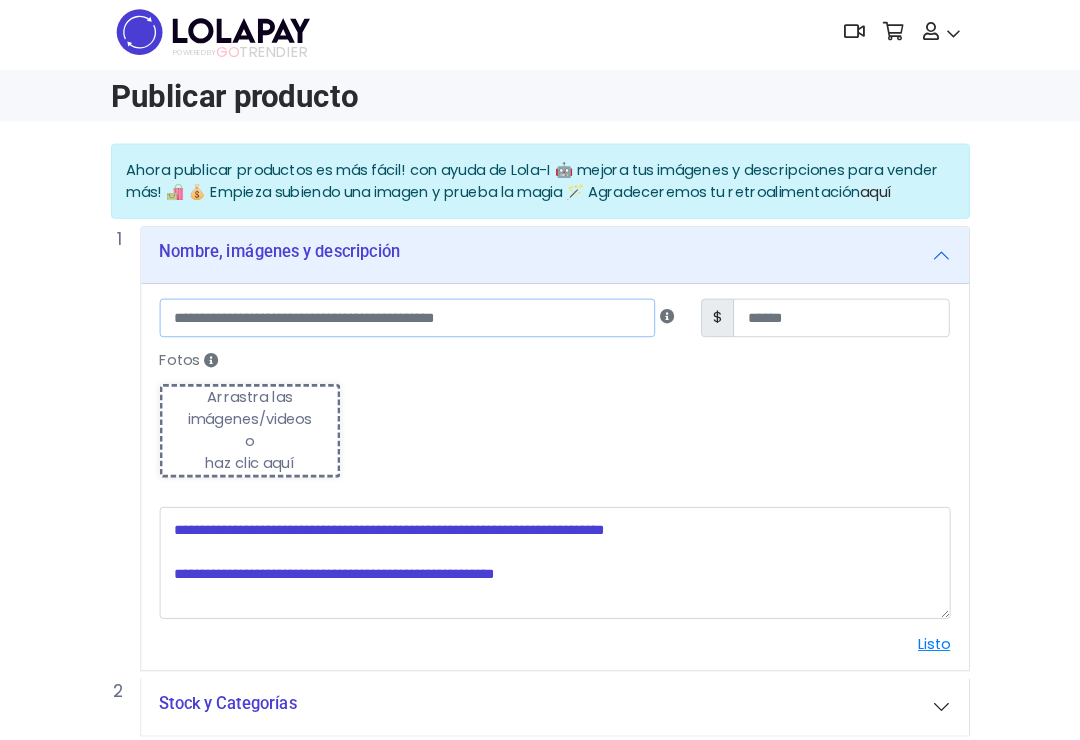 scroll, scrollTop: 6, scrollLeft: 0, axis: vertical 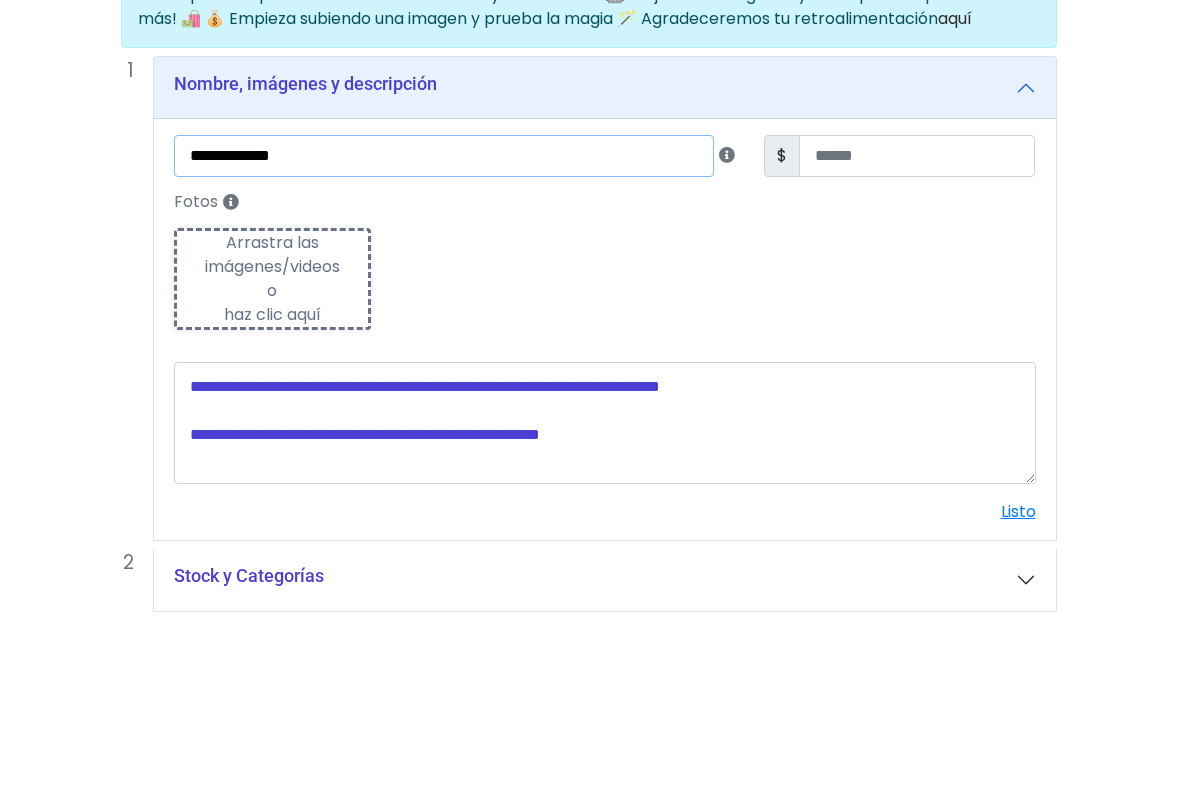 type on "**********" 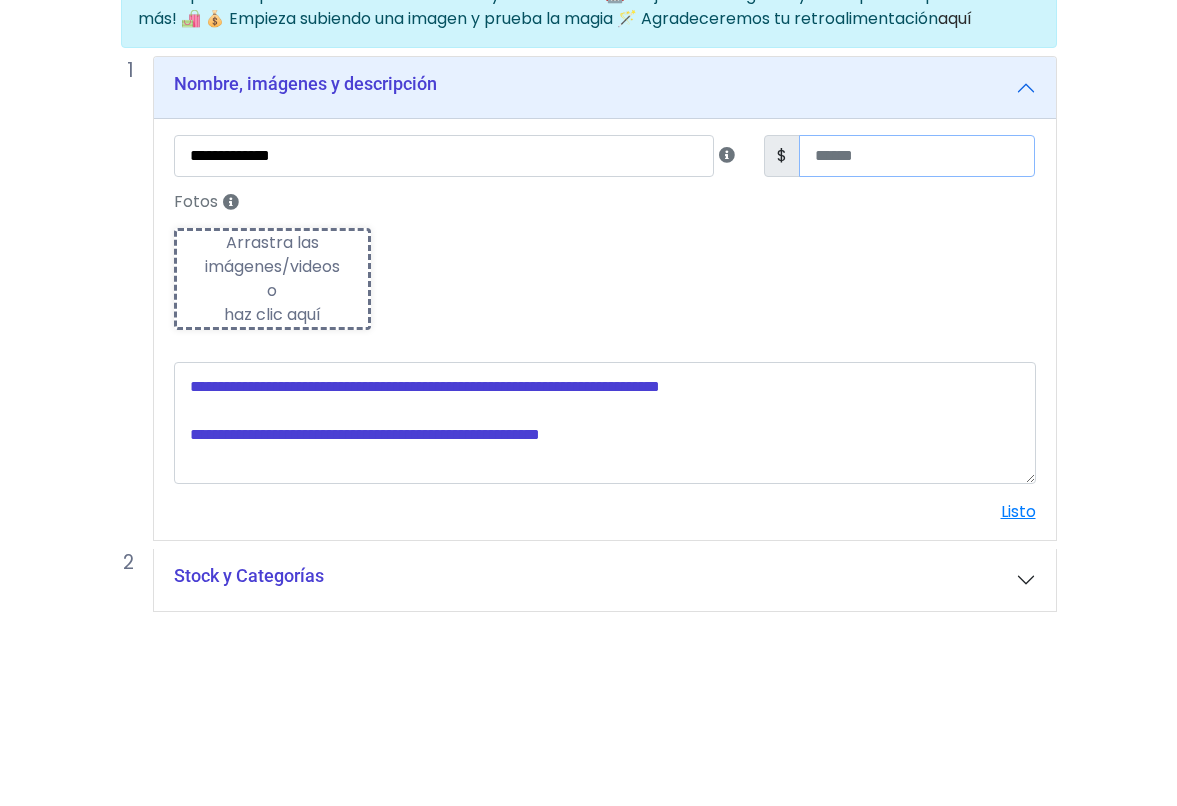 click at bounding box center [917, 347] 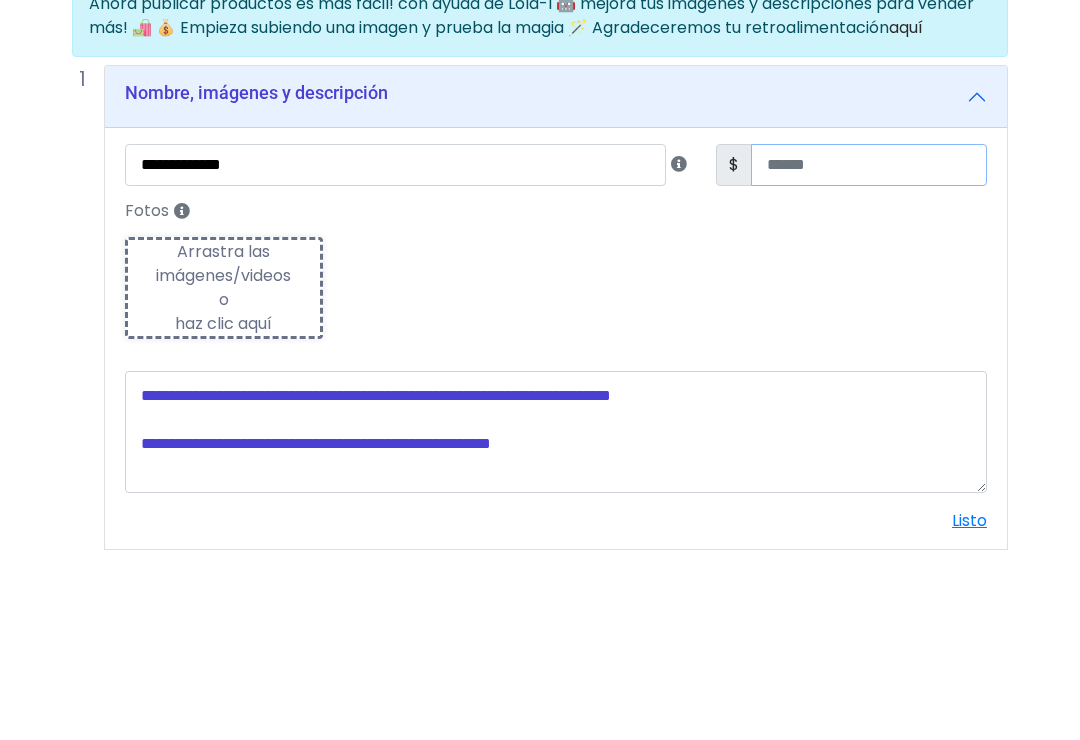 type on "**" 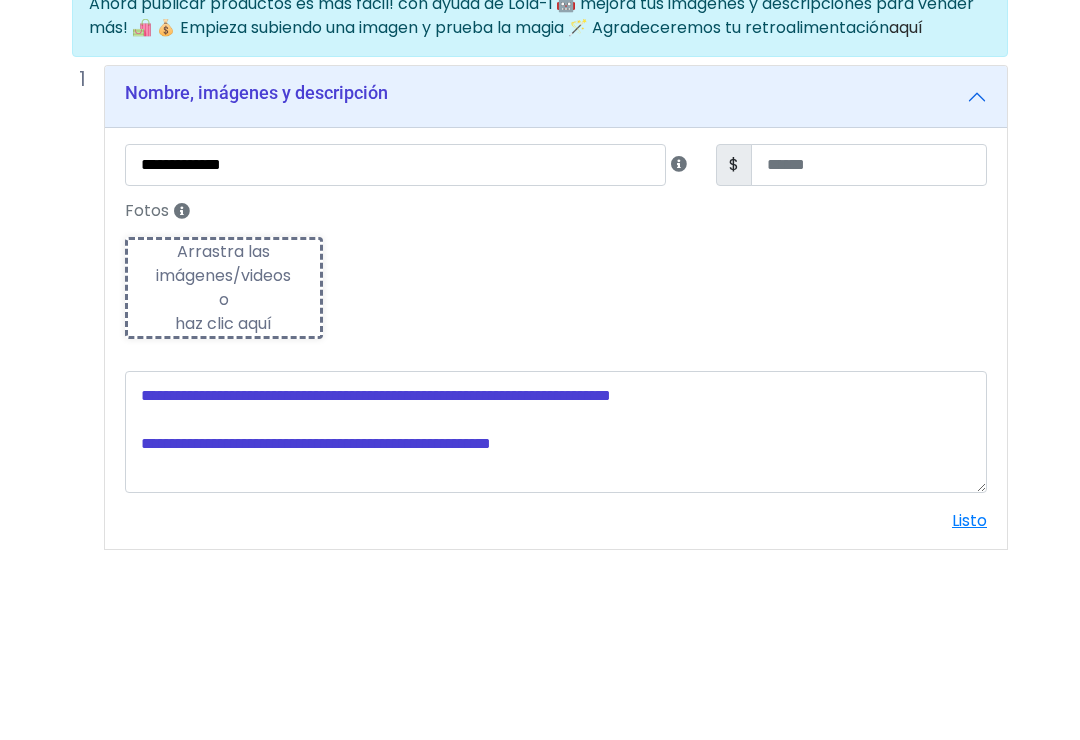 click on "Fotos
Subiendo
Arrastra las
imágenes/videos
o
haz clic aquí" at bounding box center (556, 456) 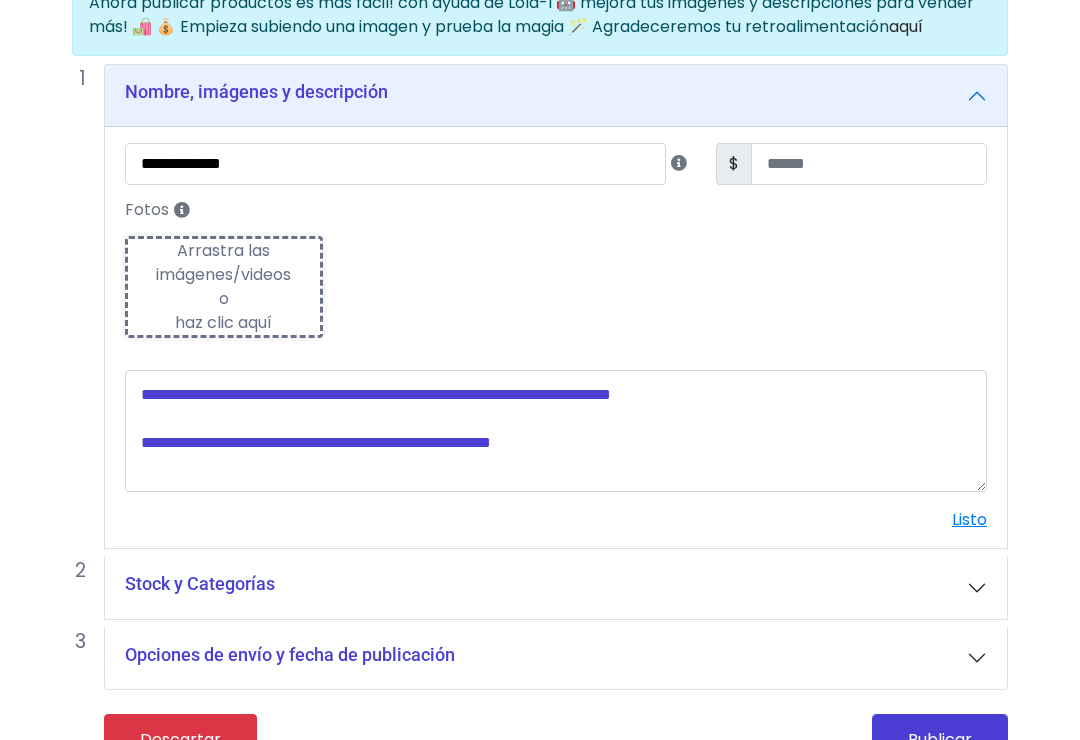click on "Arrastra las
imágenes/videos
o
haz clic aquí" at bounding box center (224, 287) 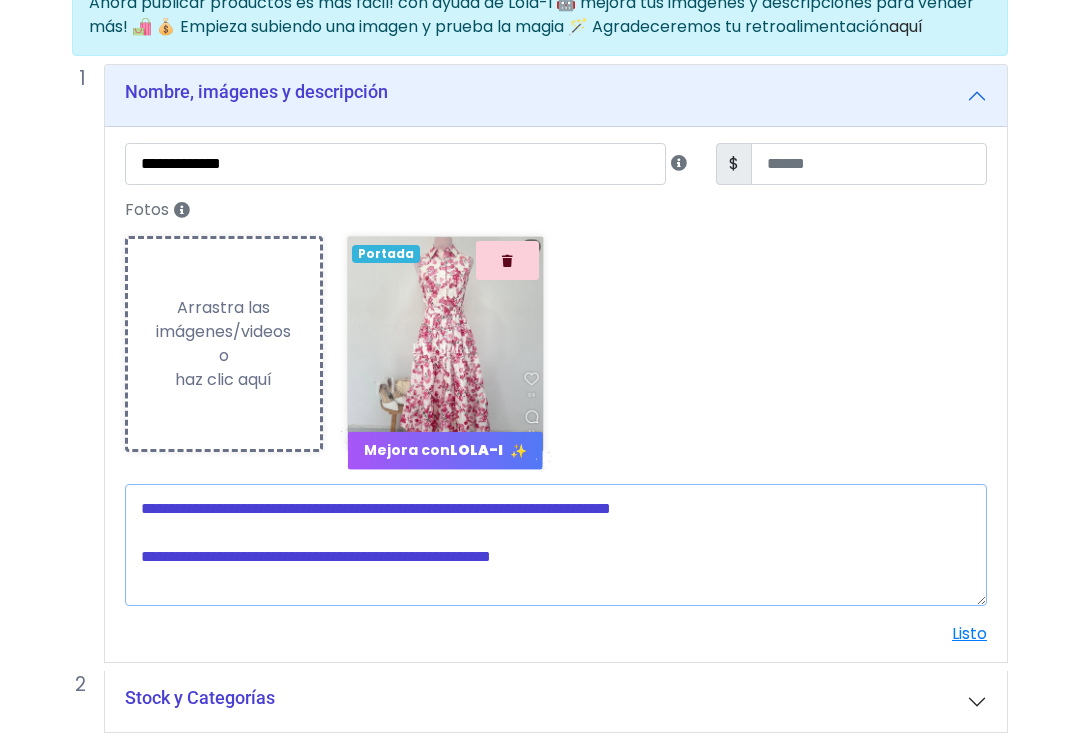 click at bounding box center (556, 545) 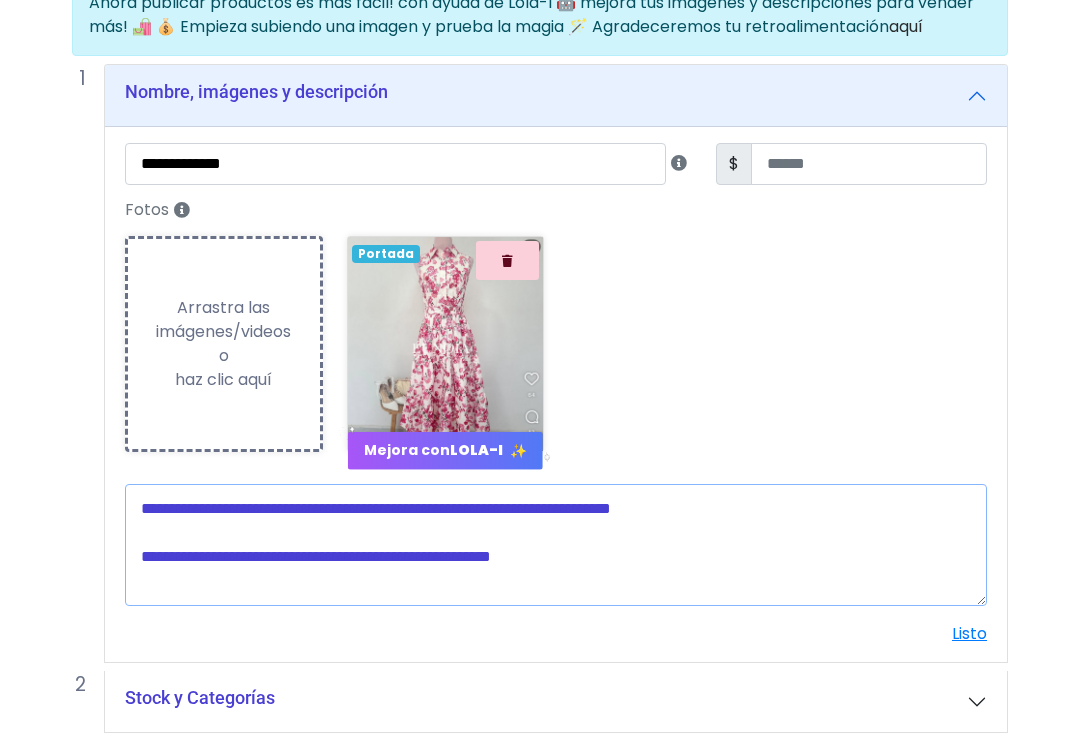 scroll, scrollTop: 189, scrollLeft: 16, axis: both 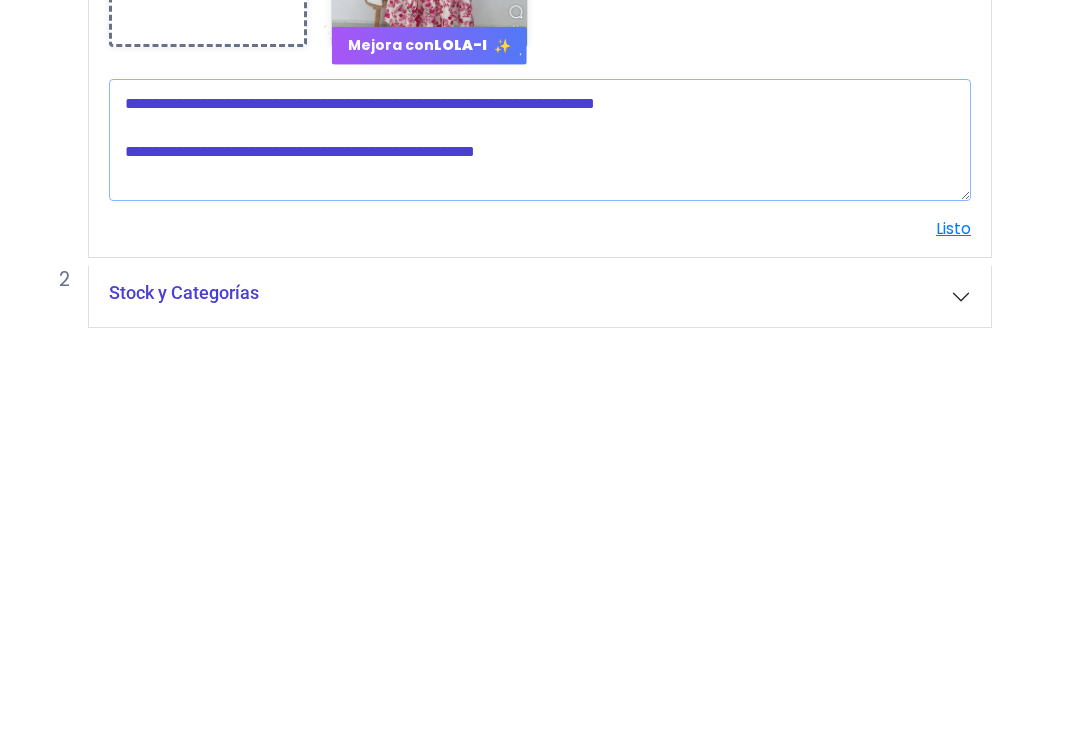 type on "*" 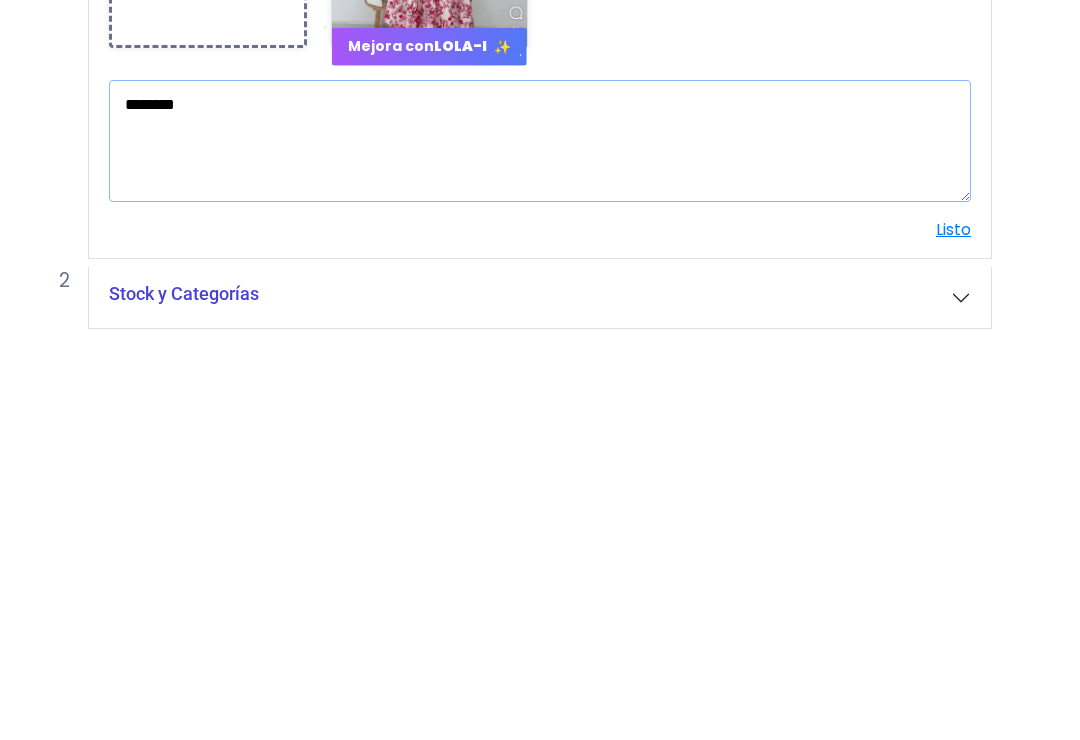 type on "********" 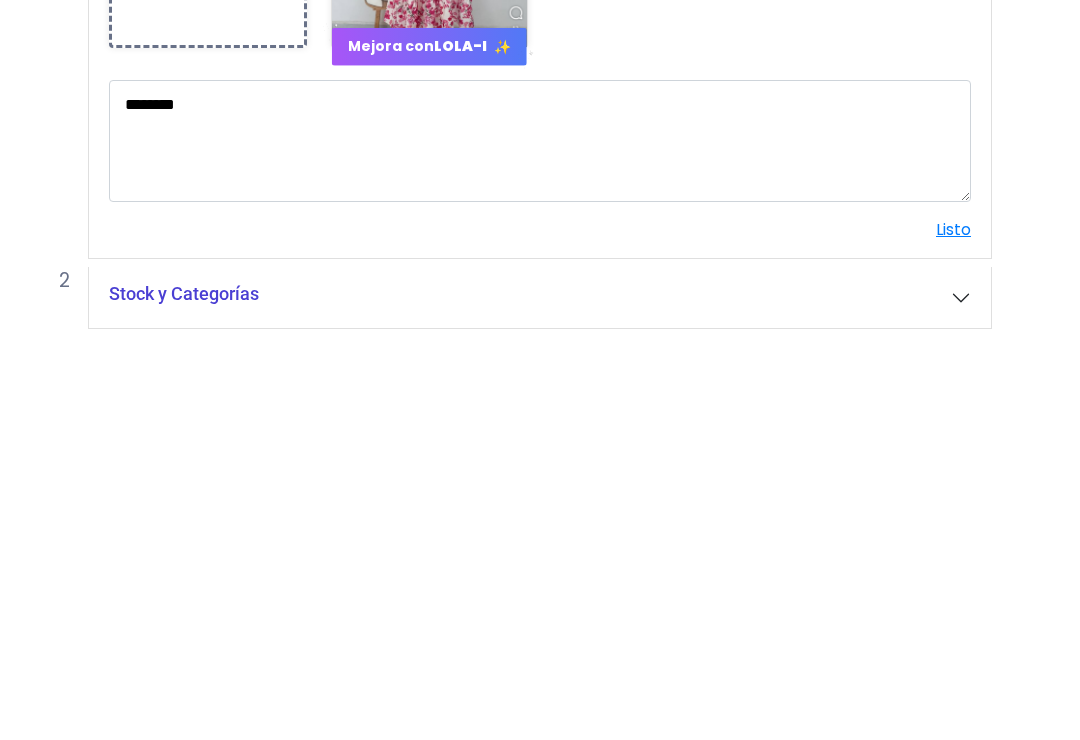 click on "POWERED BY  GO TRENDIER
Dashboard" at bounding box center (524, 353) 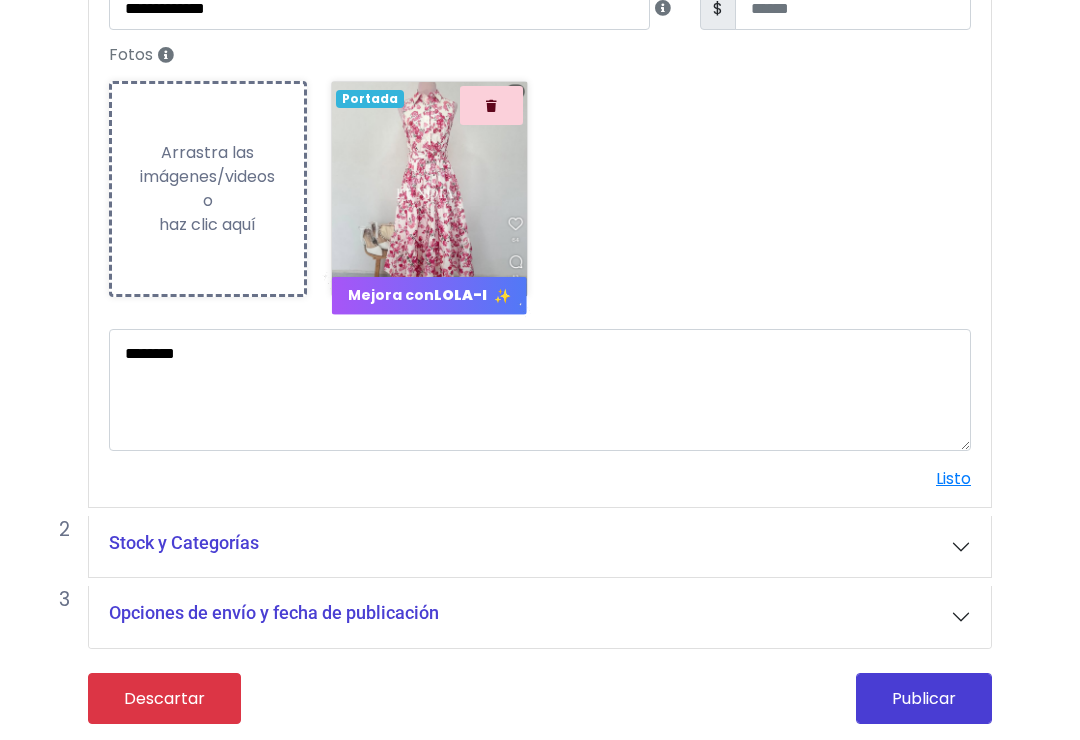 click on "Listo" at bounding box center [953, 478] 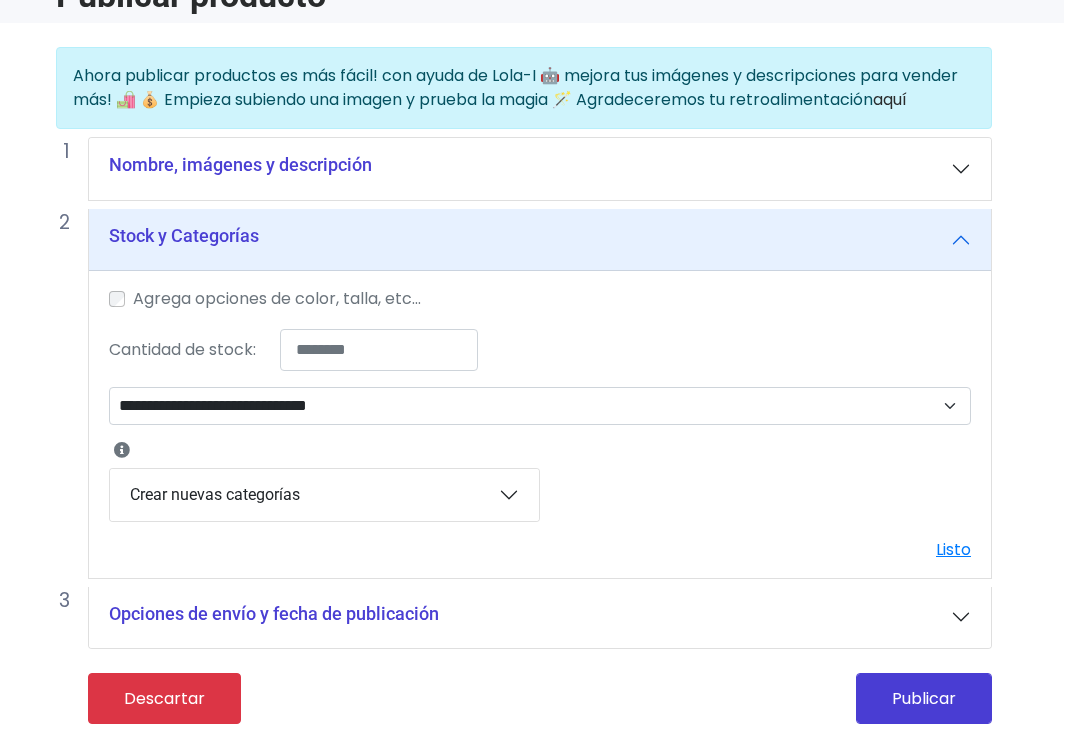 scroll, scrollTop: 140, scrollLeft: 16, axis: both 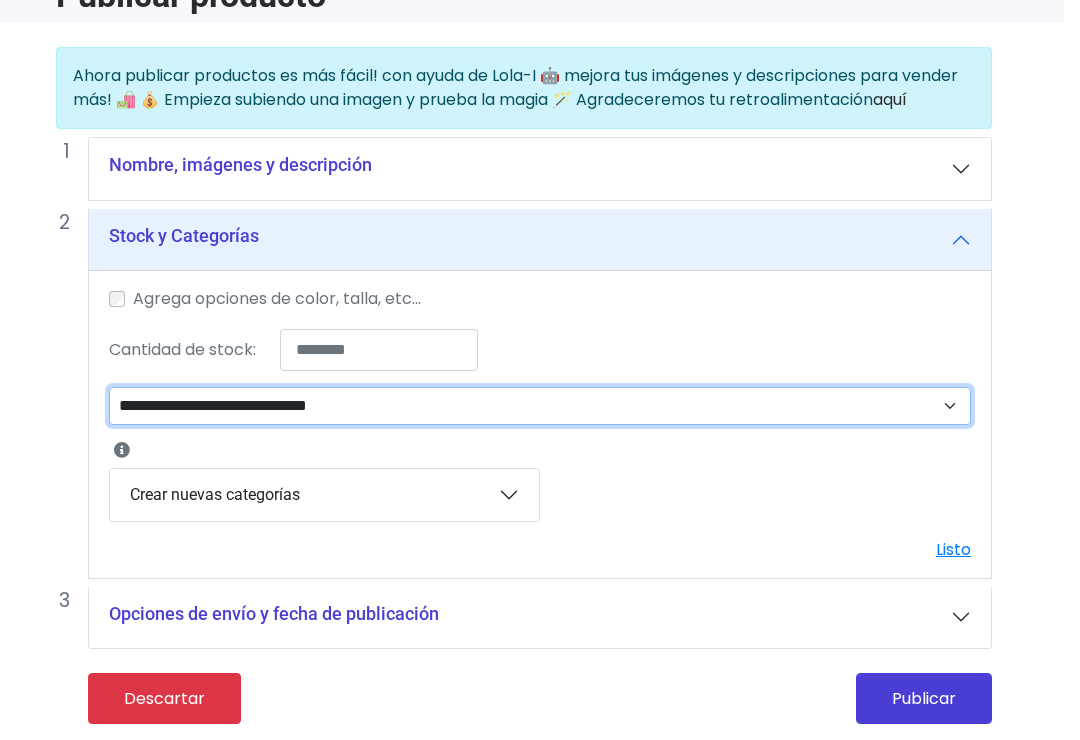 click on "**********" at bounding box center (540, 406) 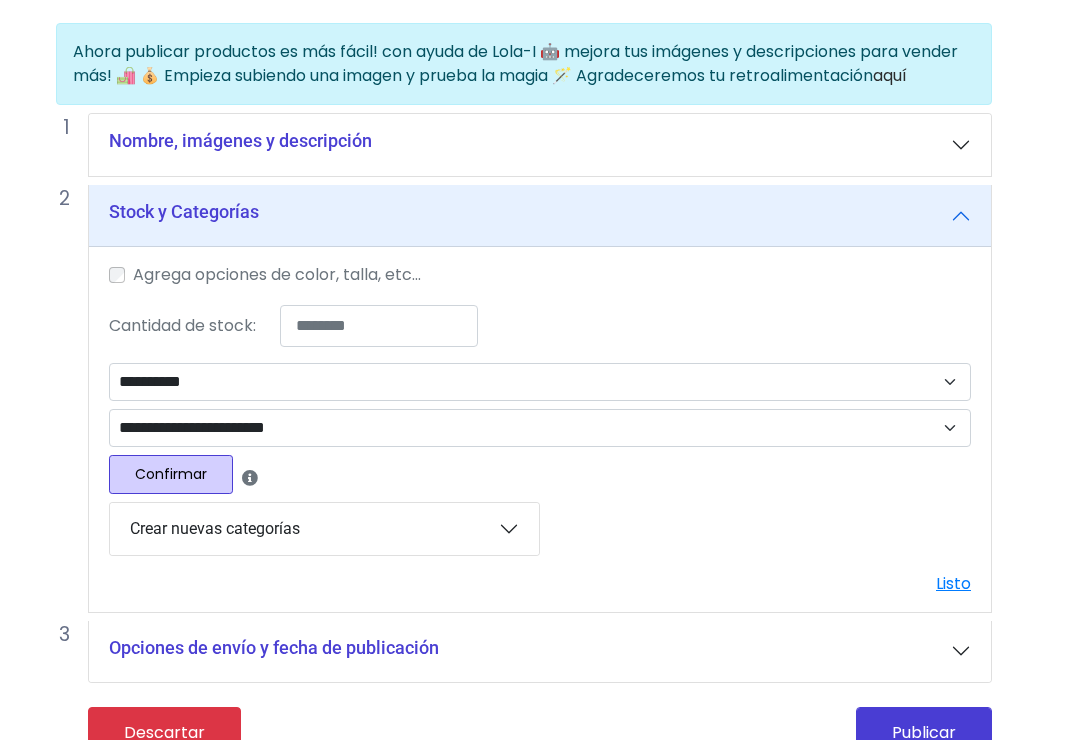 click on "Confirmar" at bounding box center [171, 474] 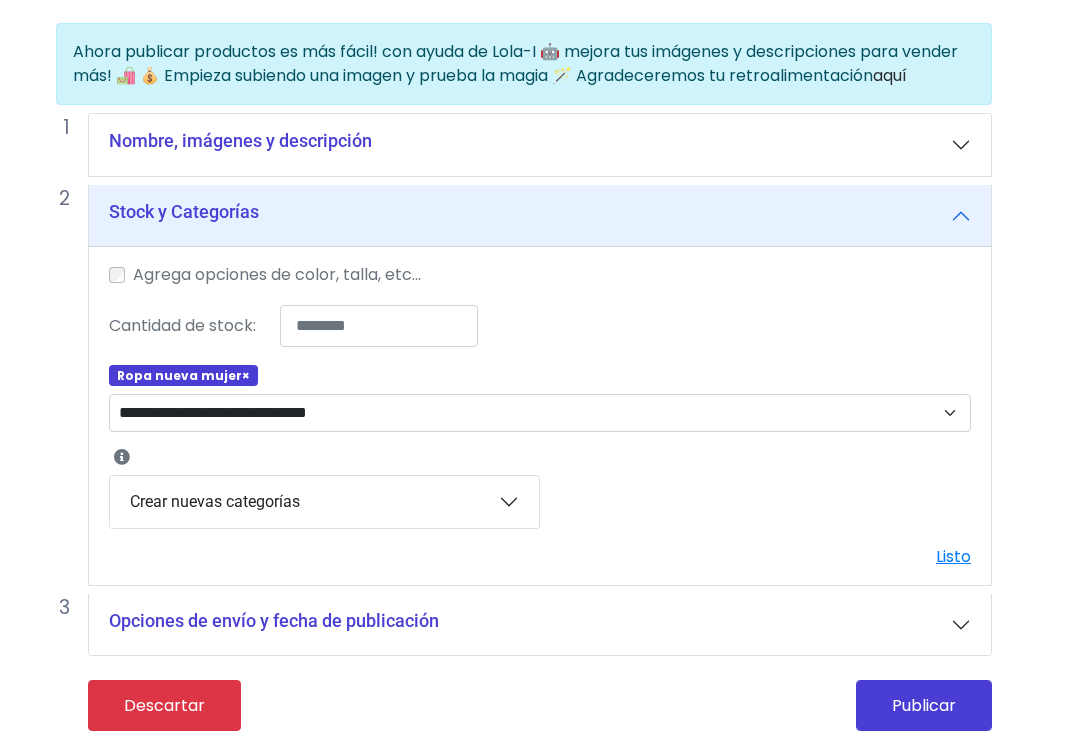 click on "Publicar" at bounding box center (924, 705) 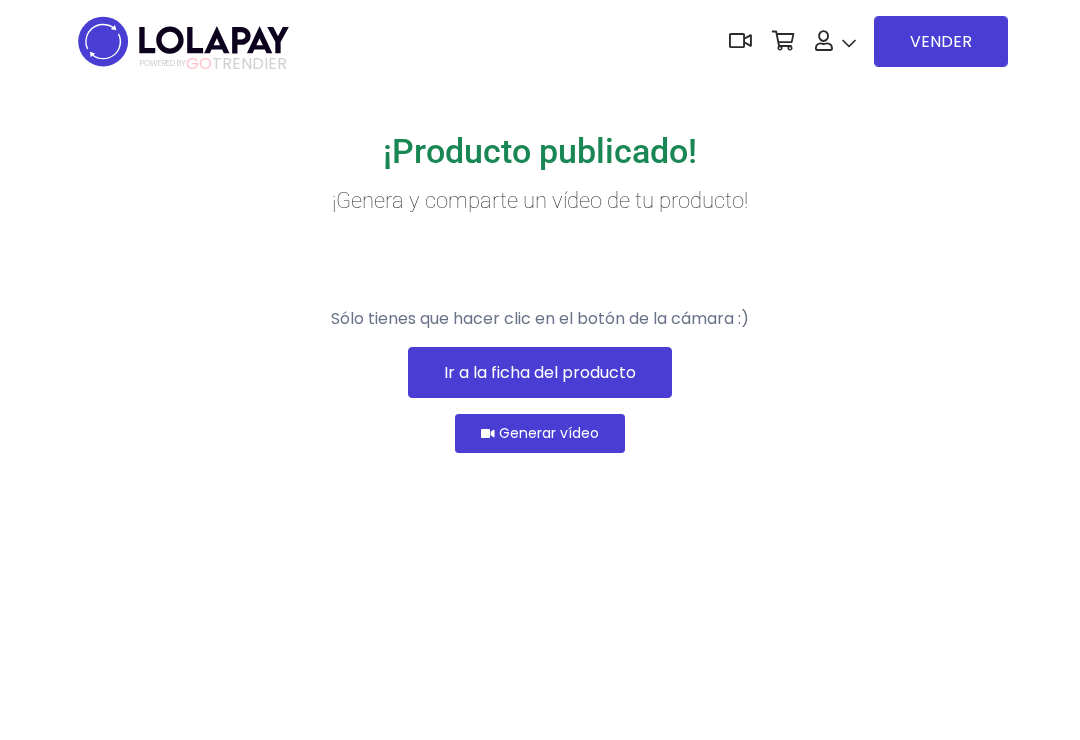 scroll, scrollTop: 0, scrollLeft: 0, axis: both 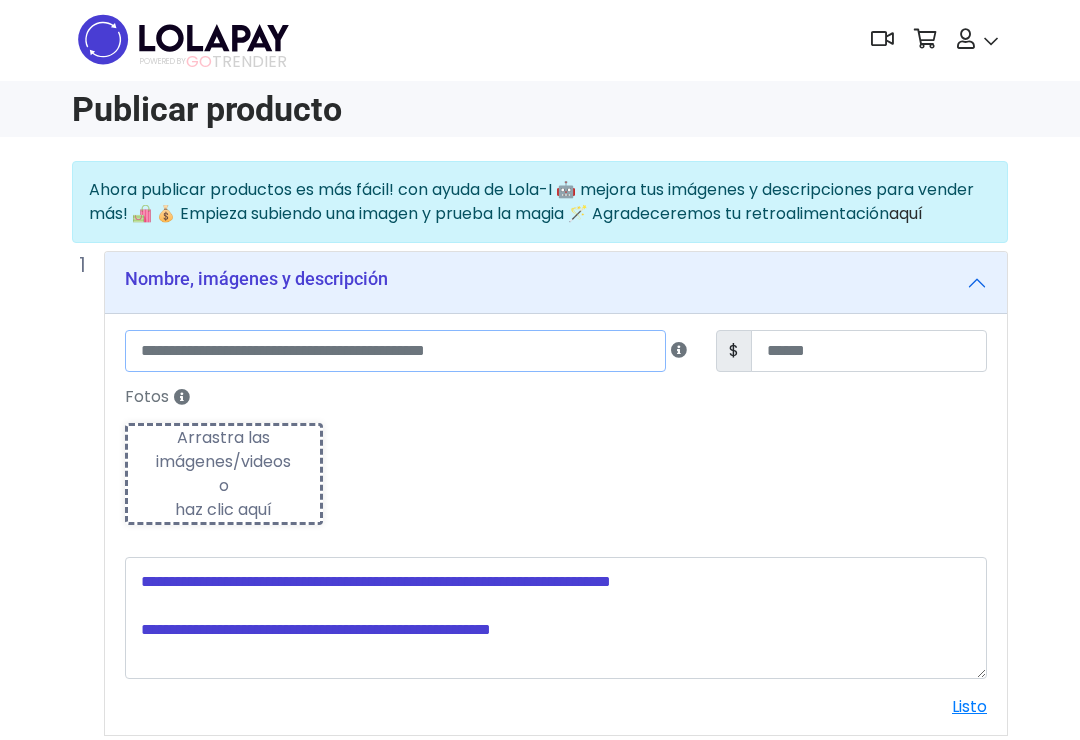 click at bounding box center (395, 352) 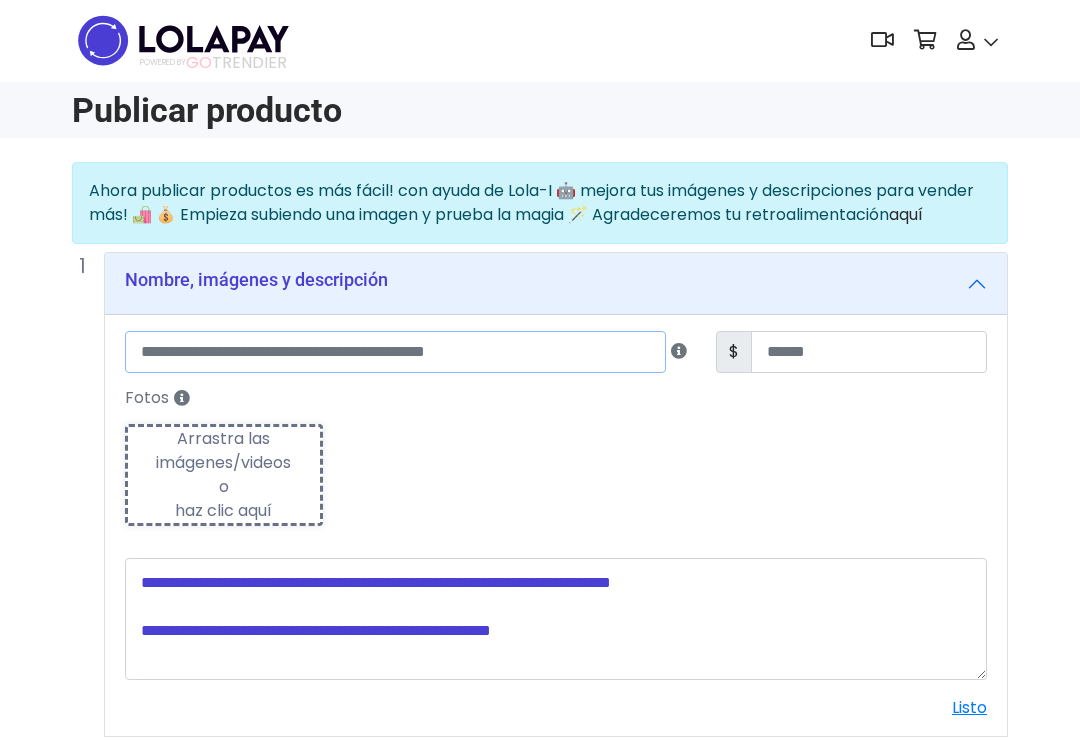 scroll, scrollTop: 0, scrollLeft: 0, axis: both 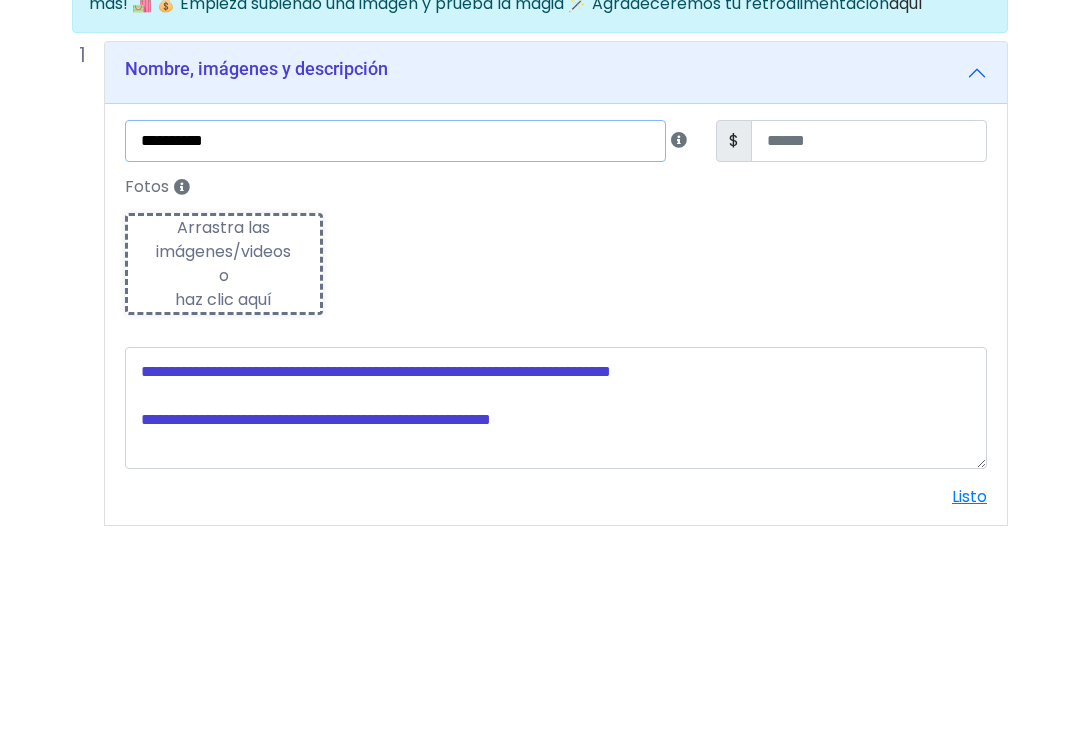 type on "**********" 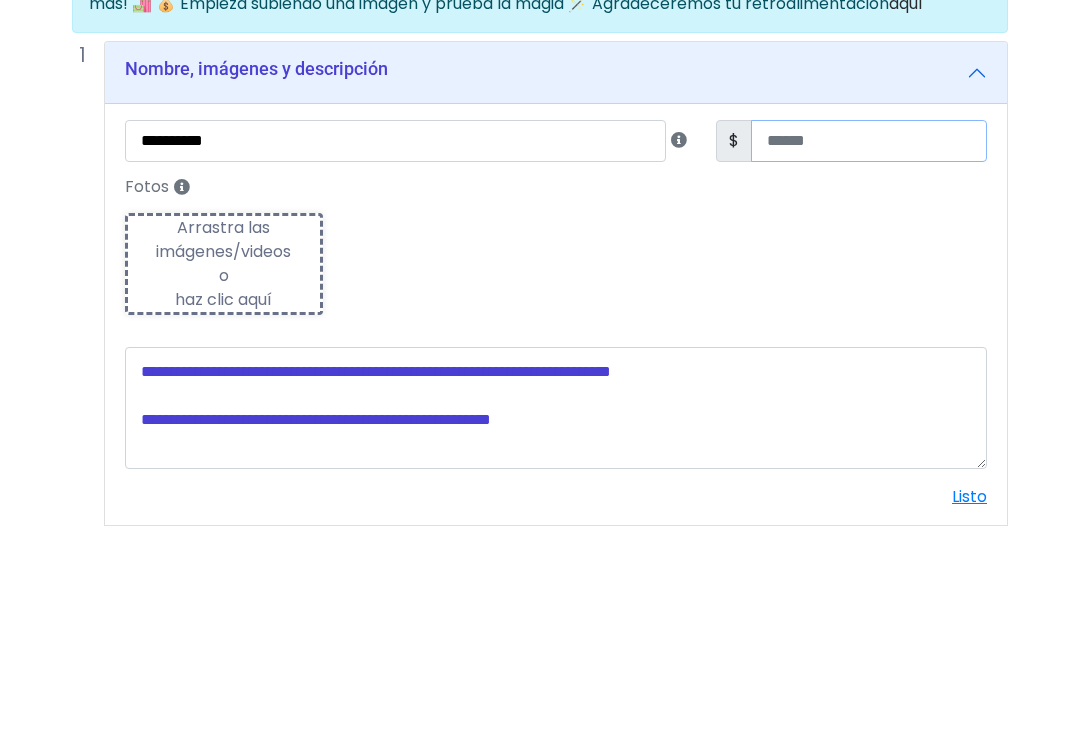 click at bounding box center [869, 353] 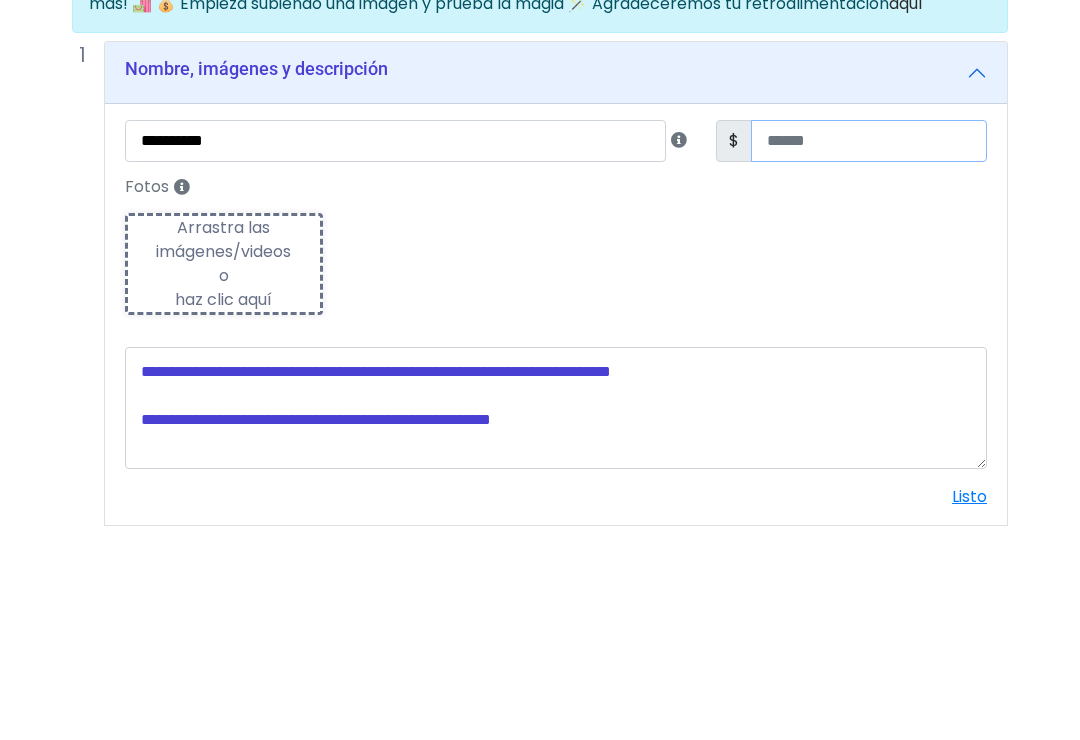 type on "**" 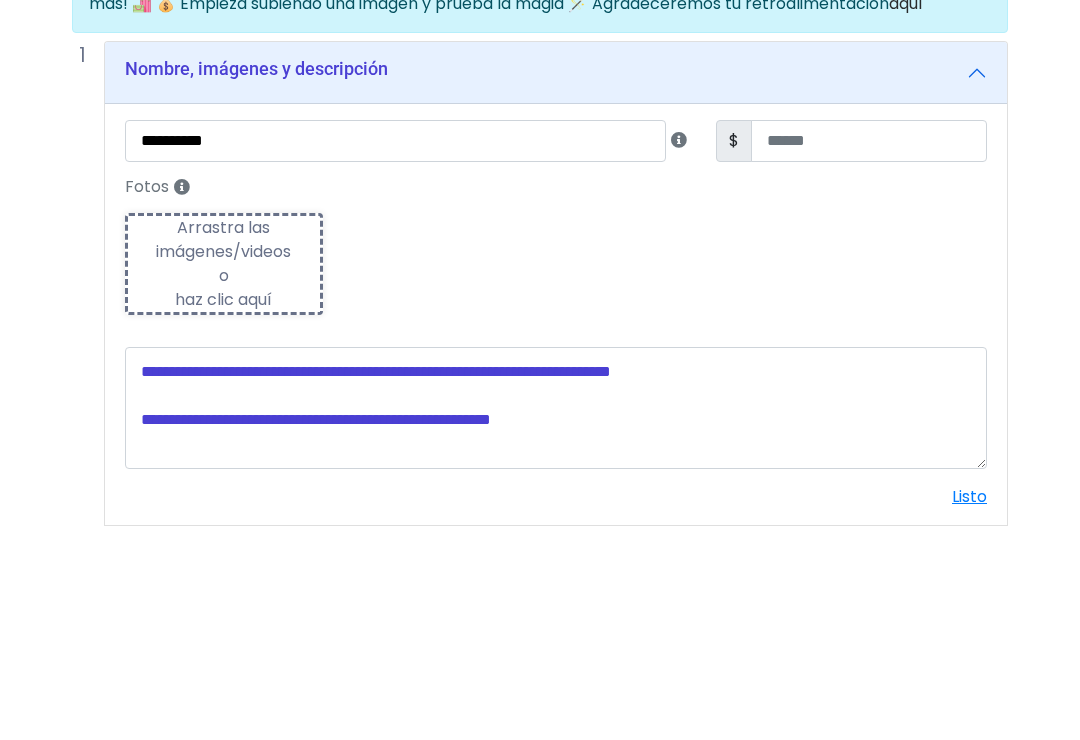 click on "**********" at bounding box center [556, 526] 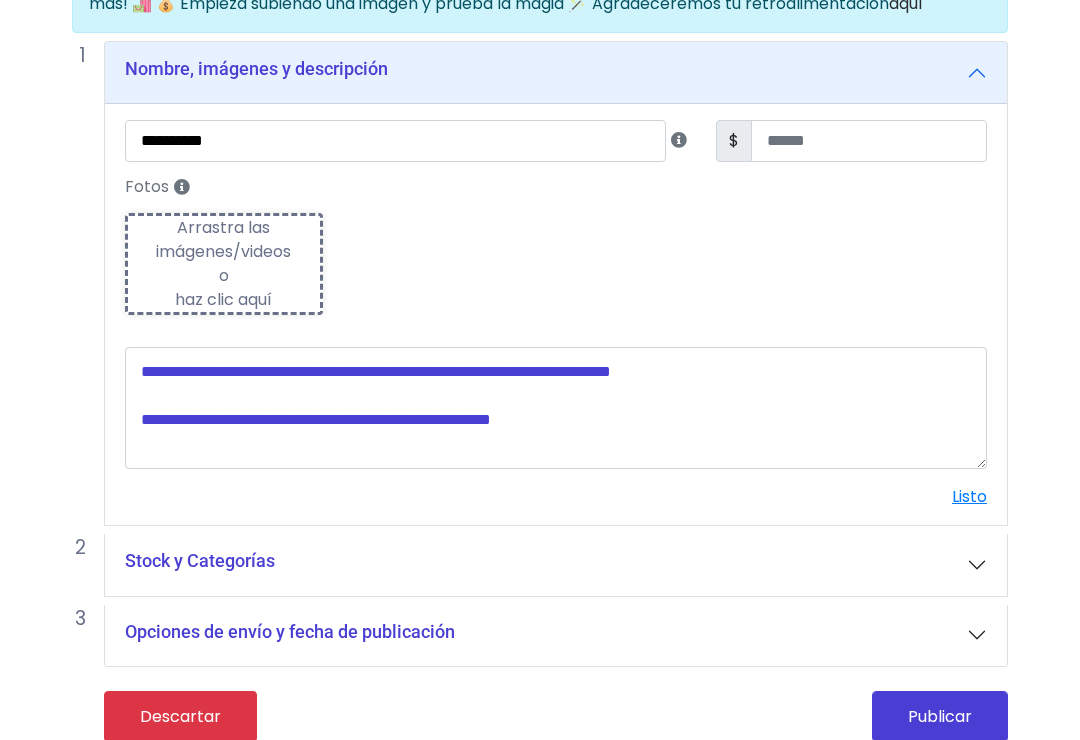 click on "Arrastra las
imágenes/videos
o
haz clic aquí" at bounding box center (224, 264) 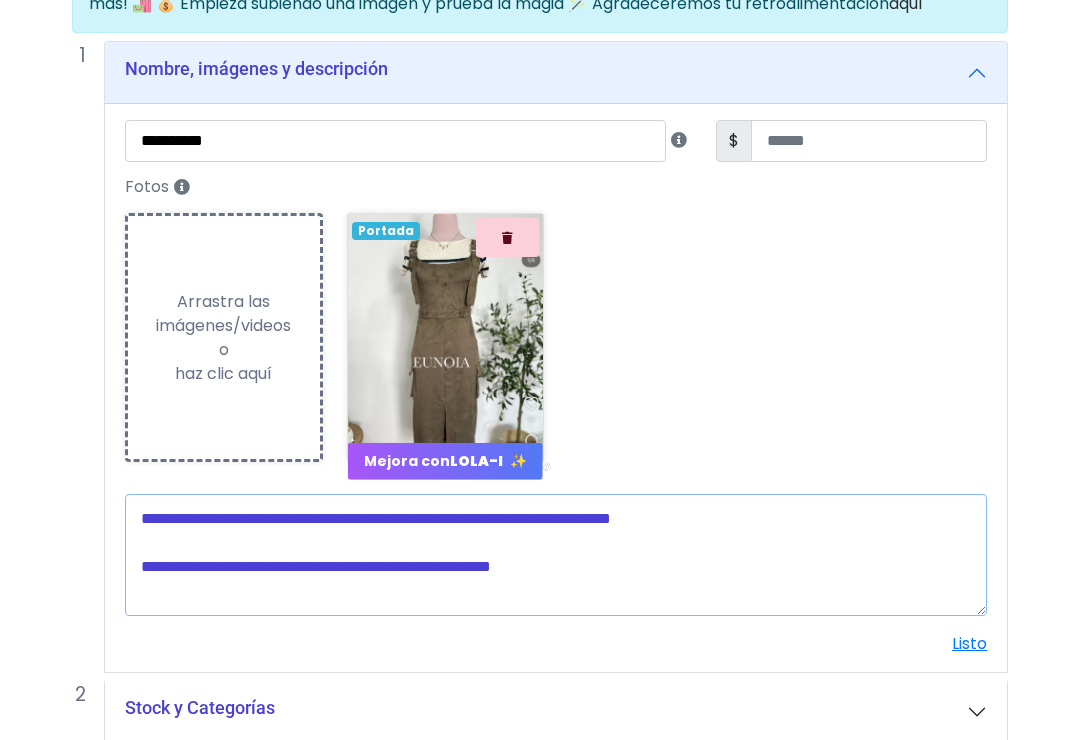 click at bounding box center [556, 555] 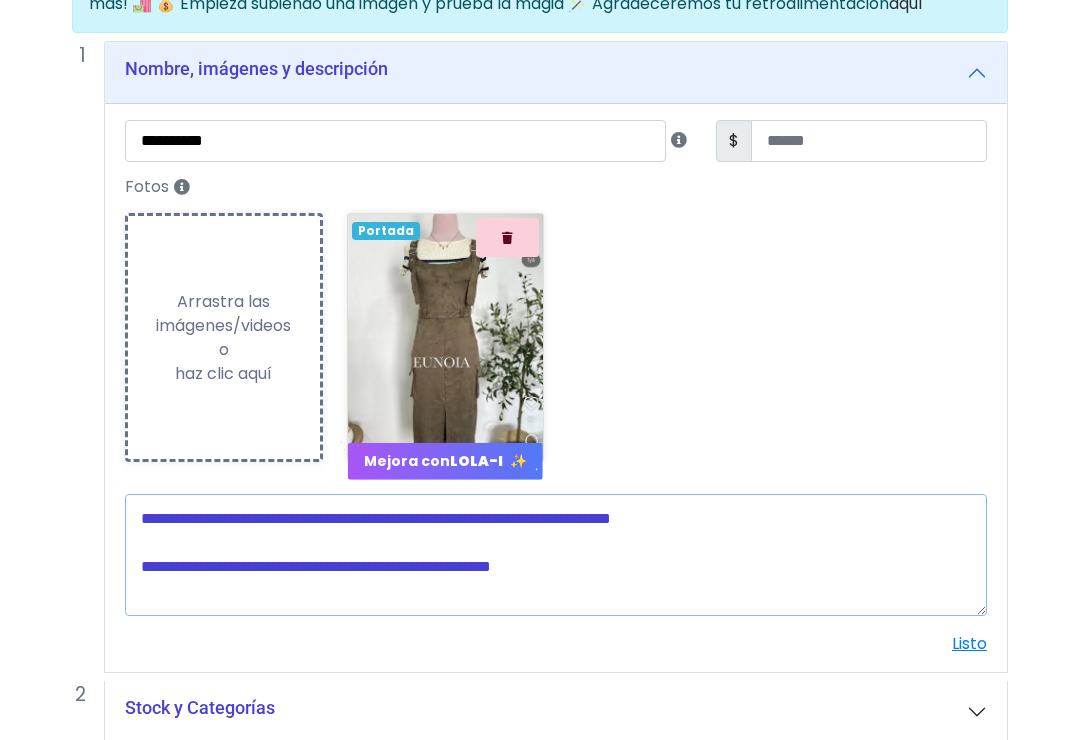 scroll, scrollTop: 218, scrollLeft: 16, axis: both 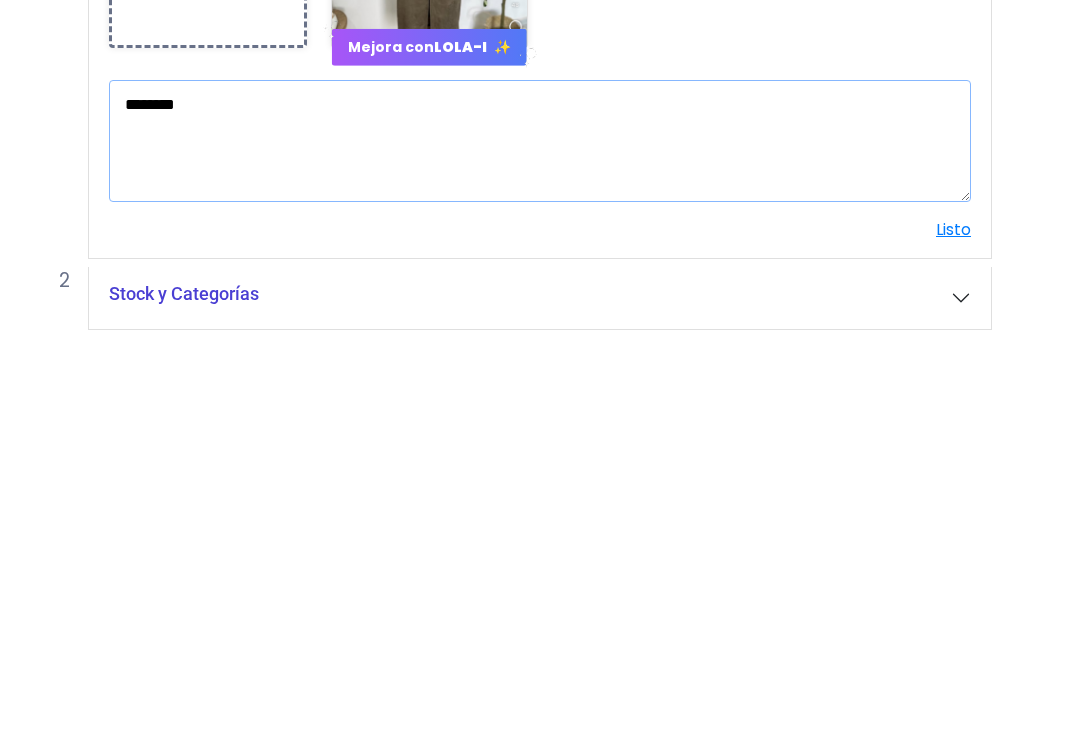 type on "********" 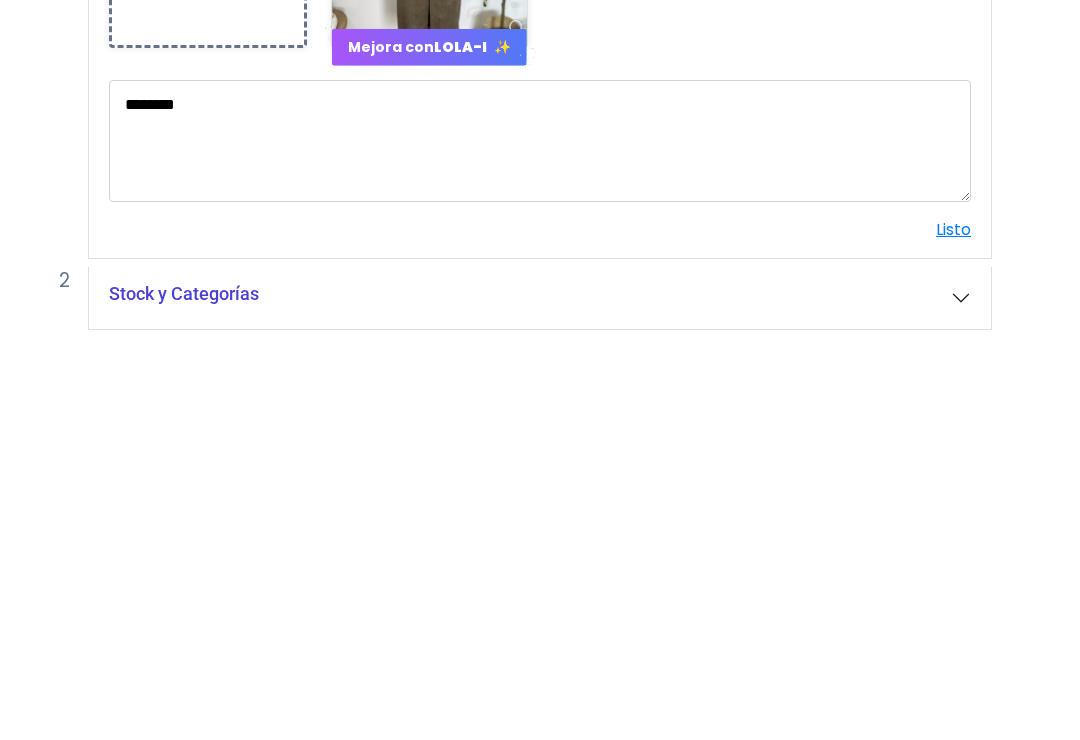 click on "POWERED BY  GO TRENDIER
Dashboard" at bounding box center [524, 340] 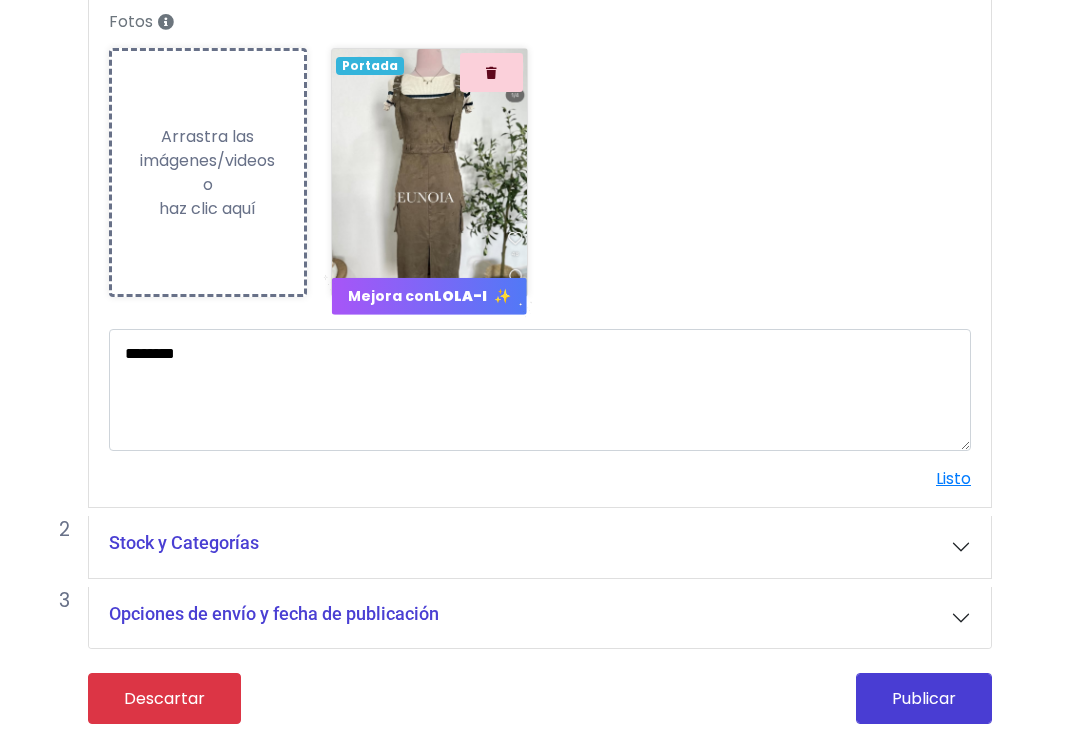 click on "Listo" at bounding box center [953, 478] 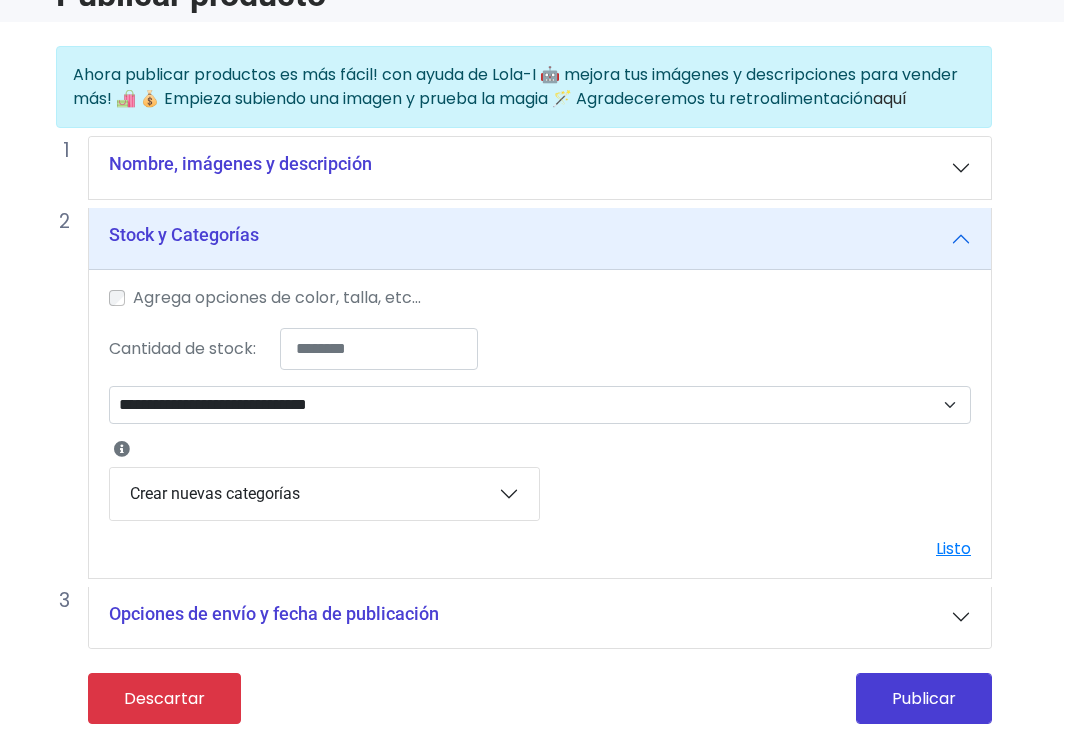 scroll, scrollTop: 140, scrollLeft: 16, axis: both 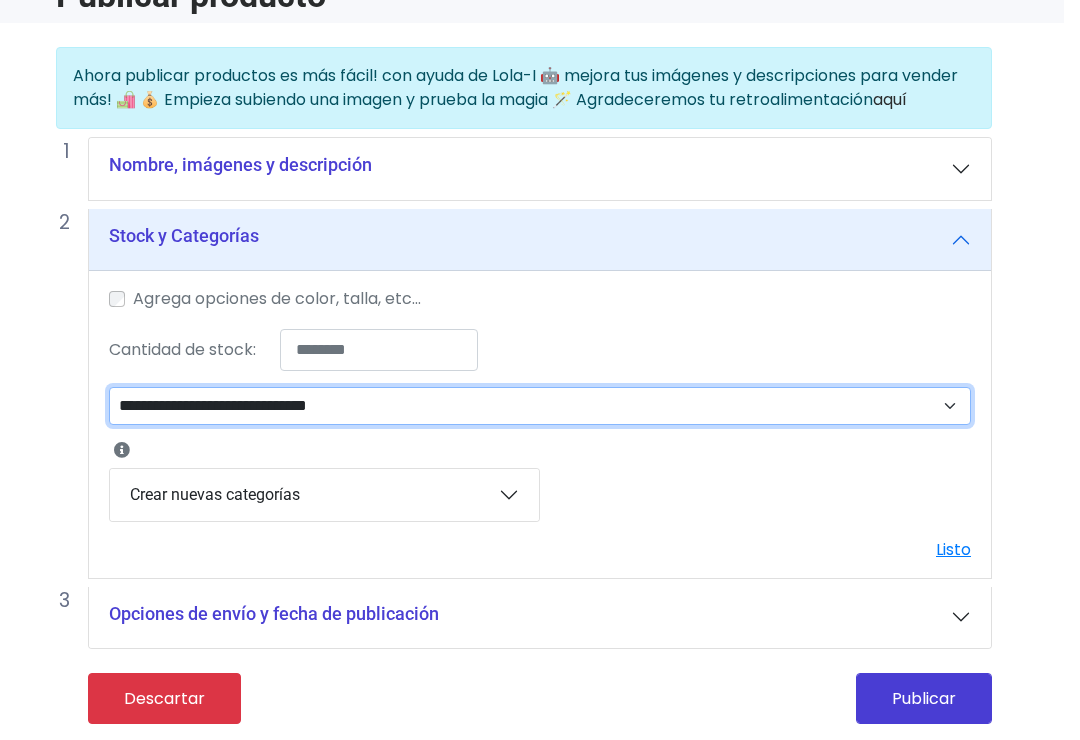 click on "**********" at bounding box center [540, 406] 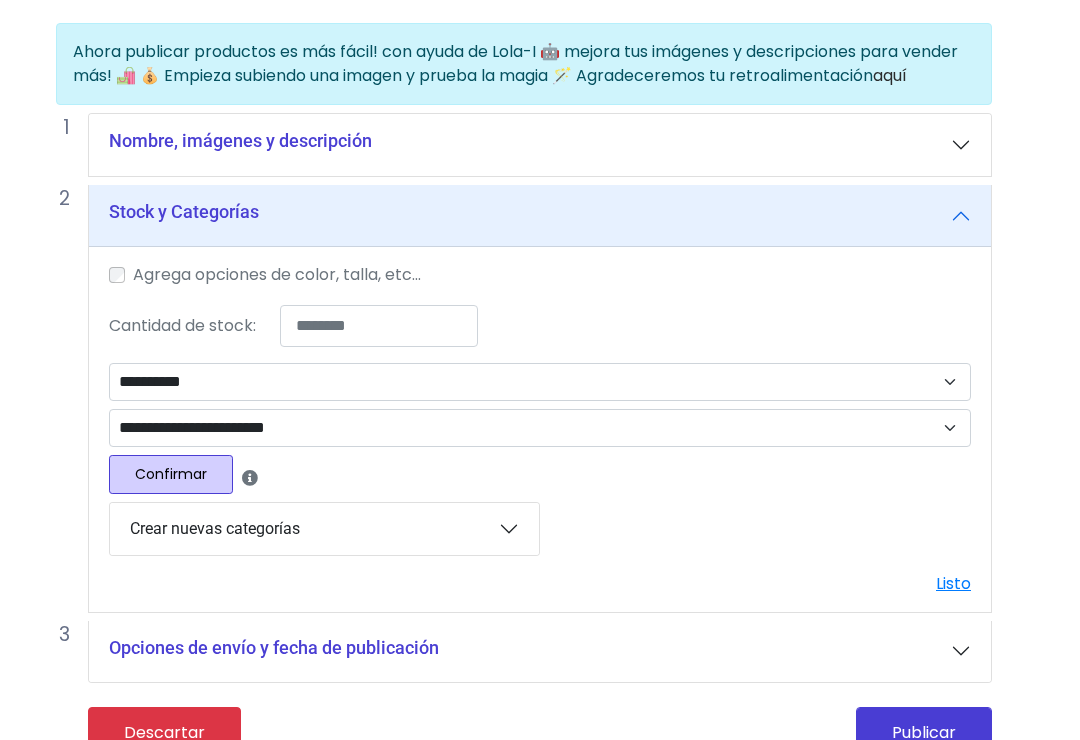 click on "Confirmar" at bounding box center [171, 474] 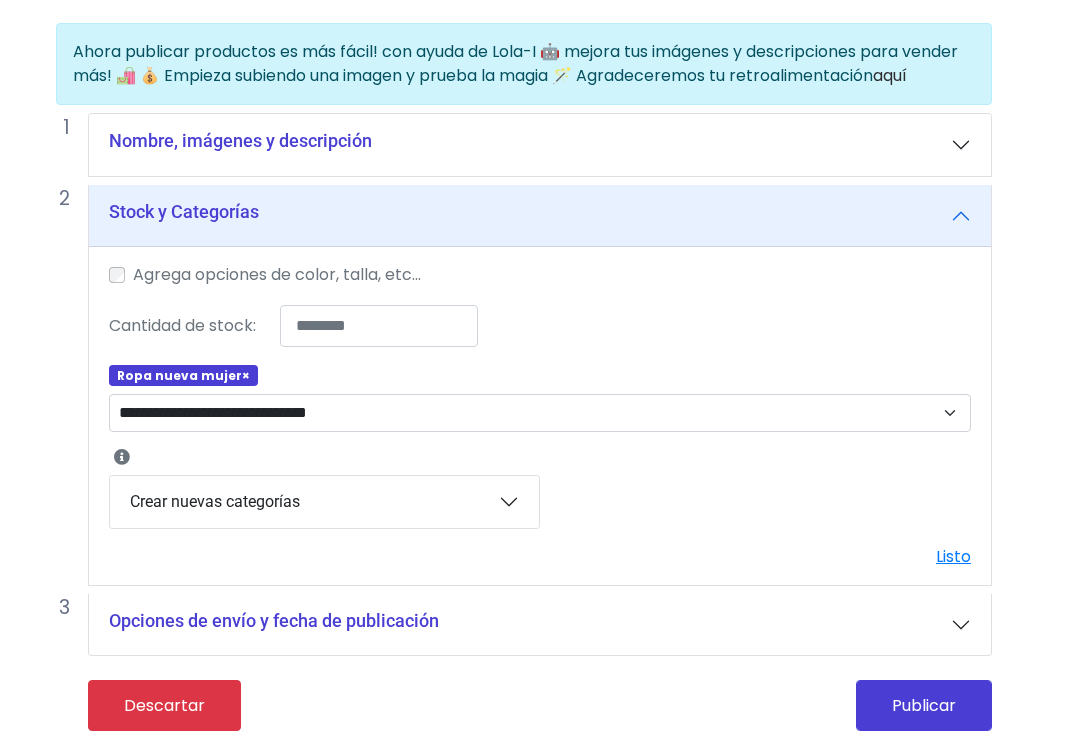 click on "Publicar" at bounding box center [924, 705] 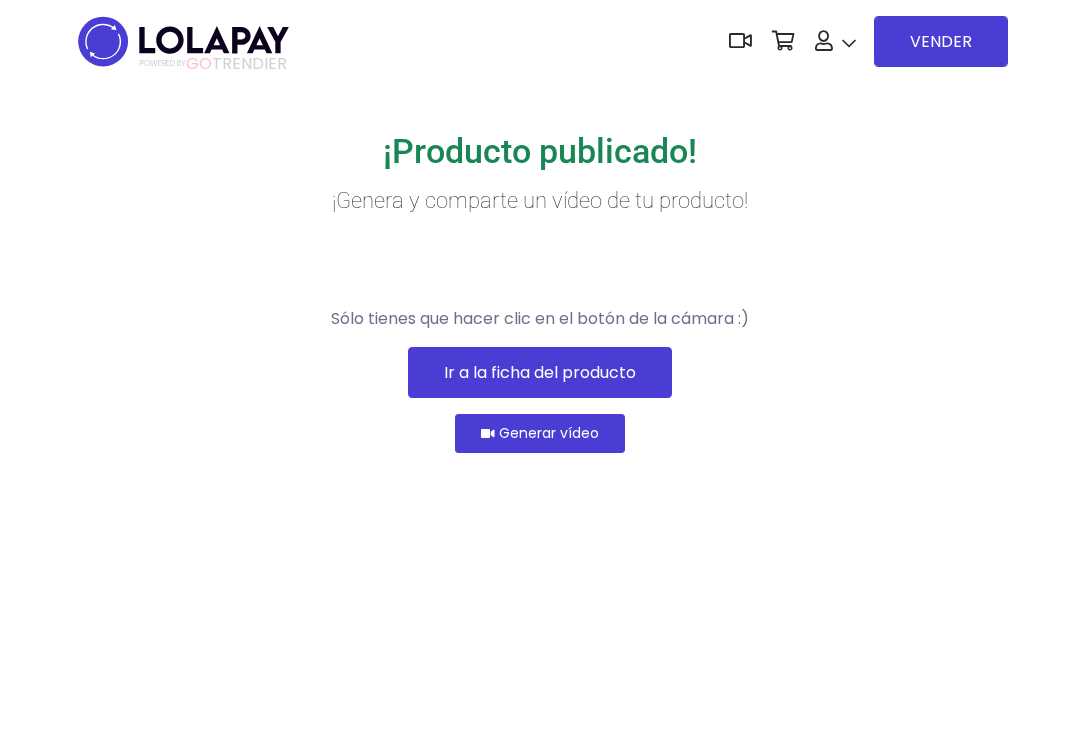 scroll, scrollTop: 0, scrollLeft: 0, axis: both 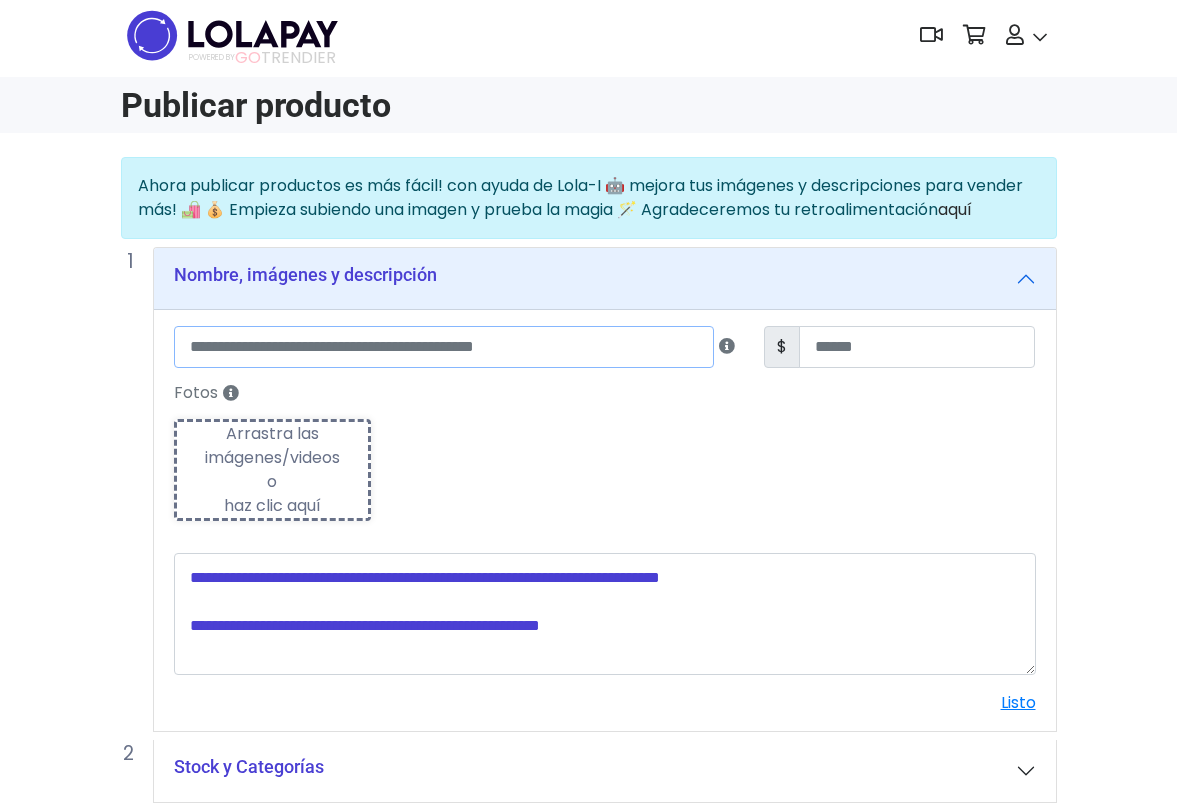 click at bounding box center [444, 347] 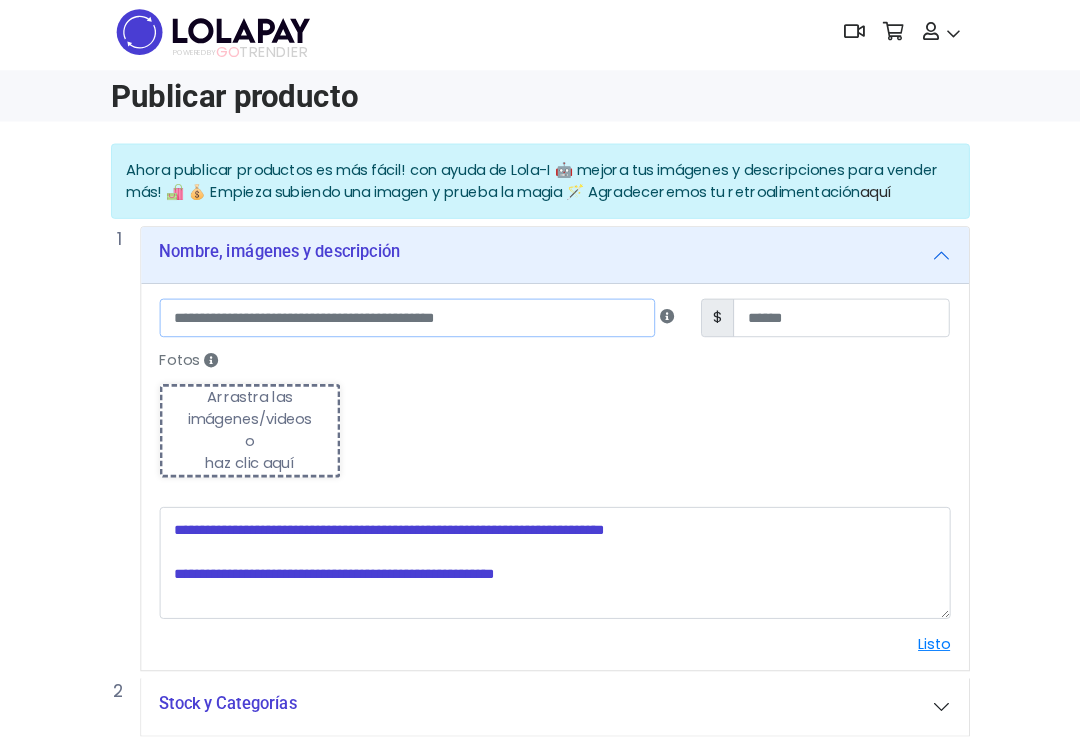scroll, scrollTop: 6, scrollLeft: 0, axis: vertical 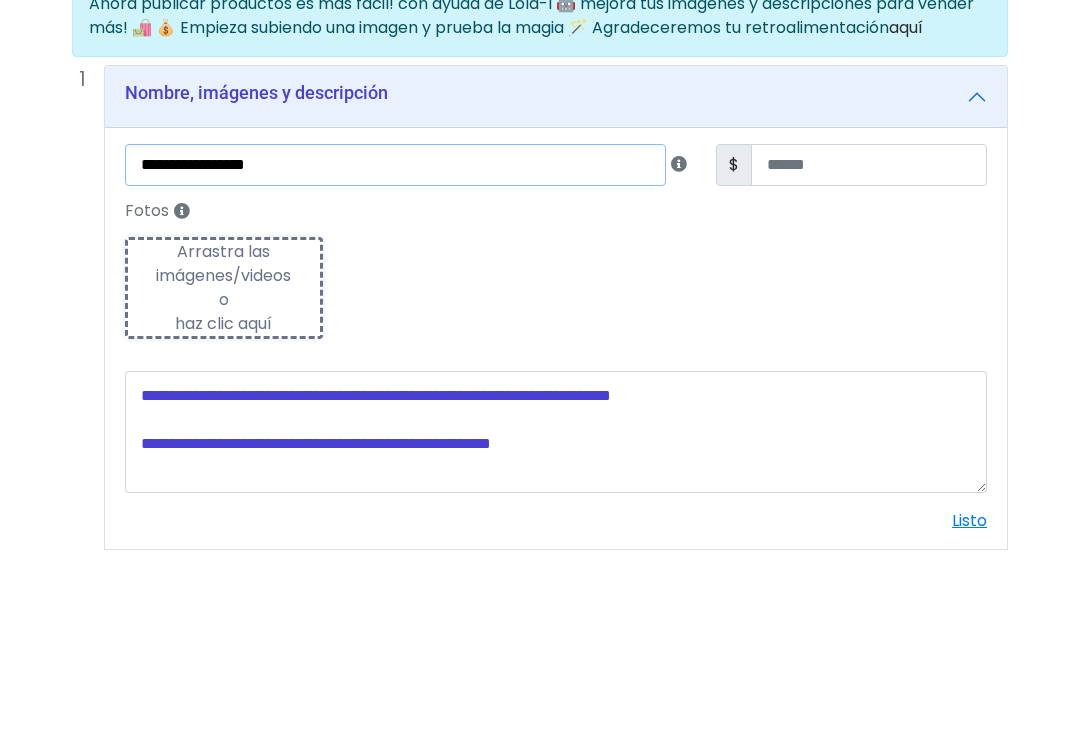 type on "**********" 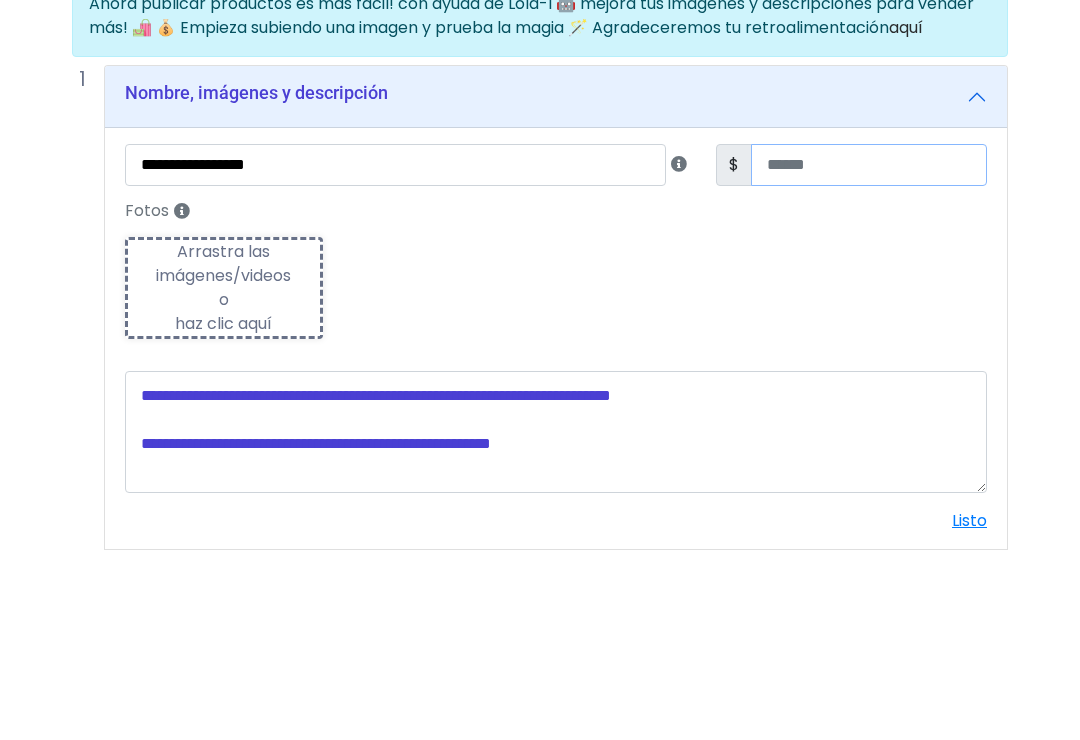click at bounding box center (869, 347) 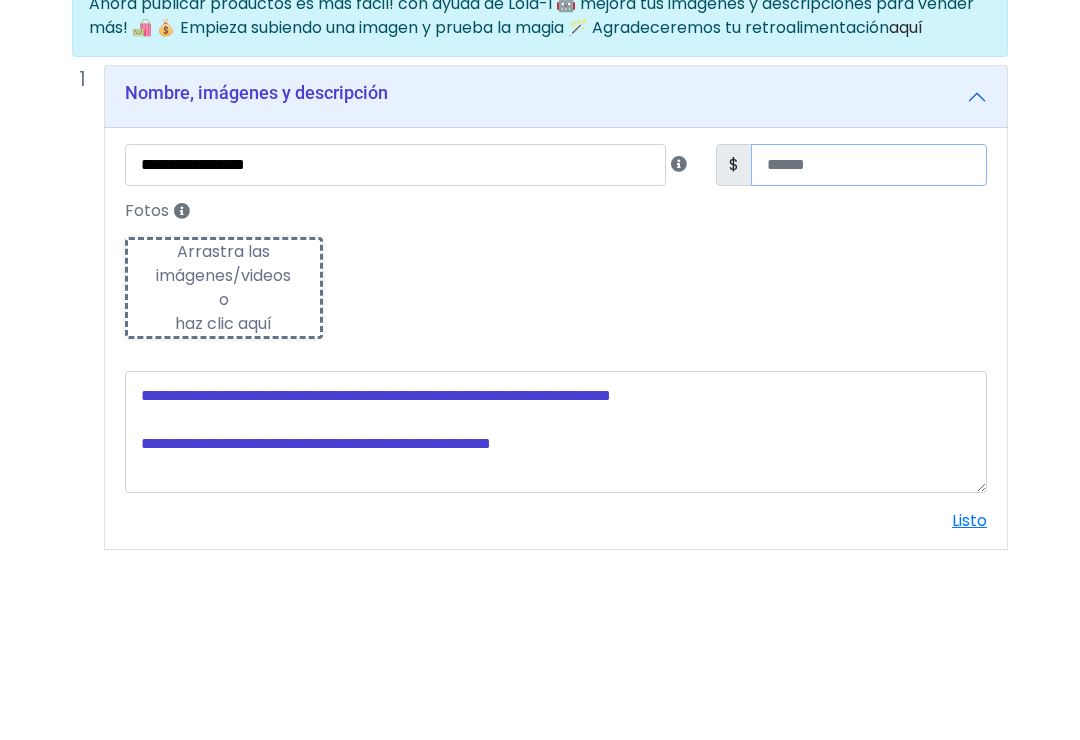 type on "**" 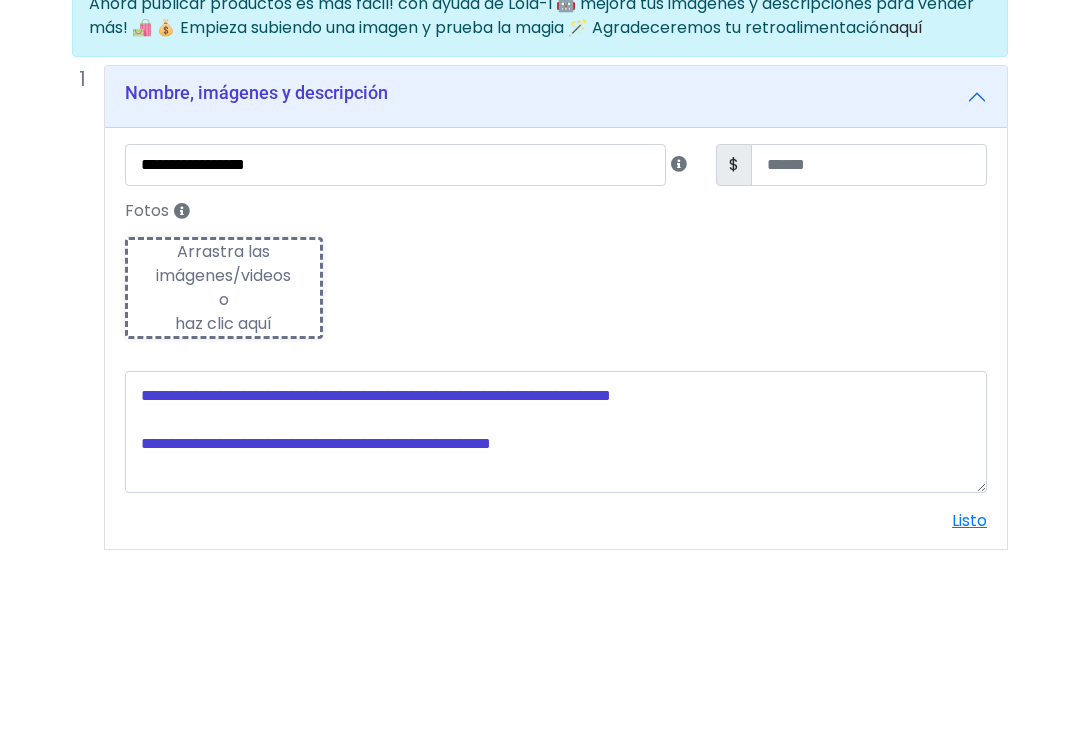 click on "Fotos
Subiendo
Arrastra las
imágenes/videos
o
haz clic aquí" at bounding box center [556, 456] 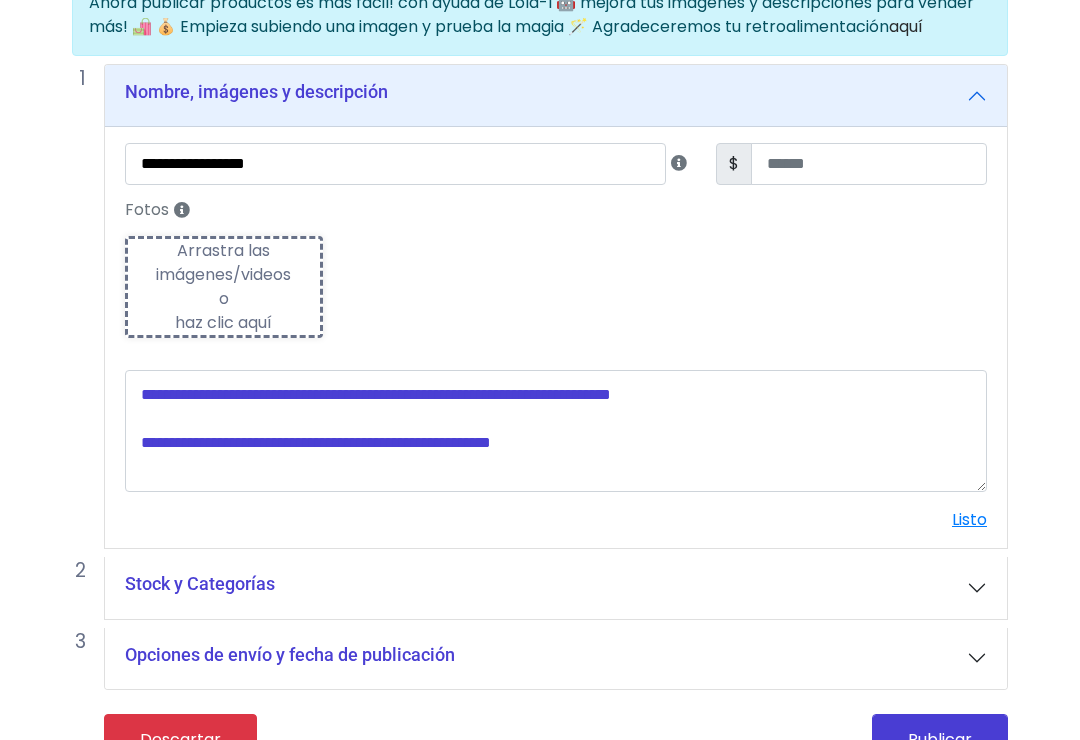 click on "Arrastra las
imágenes/videos
o
haz clic aquí" at bounding box center (224, 287) 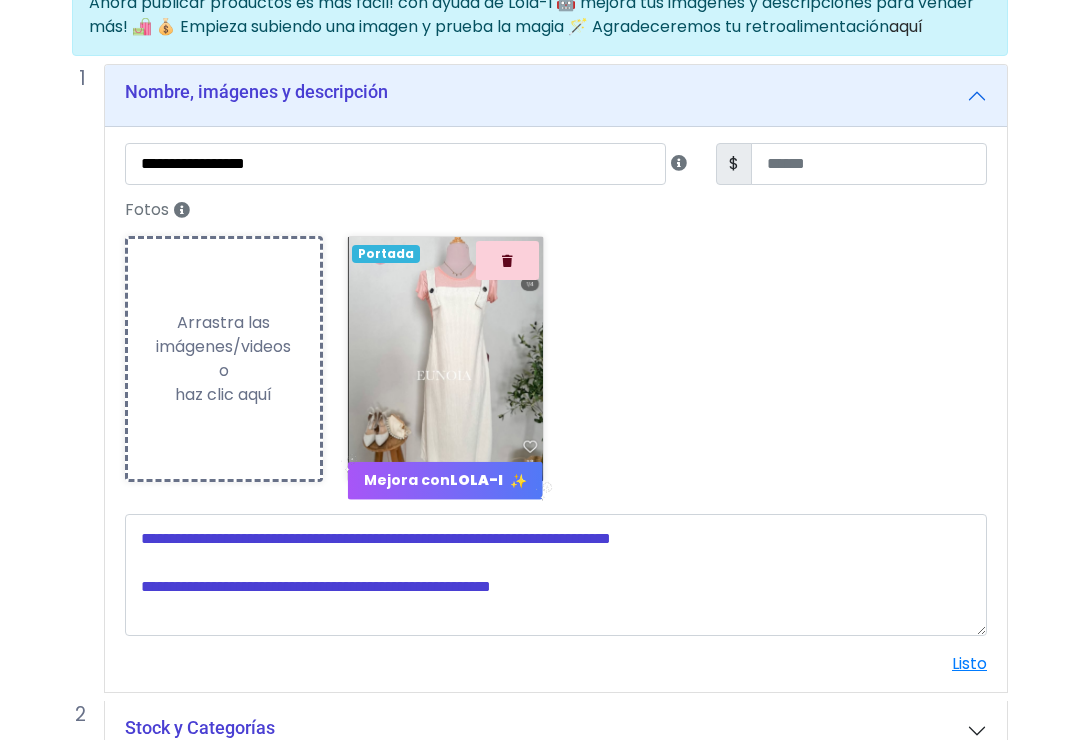 click at bounding box center (556, 575) 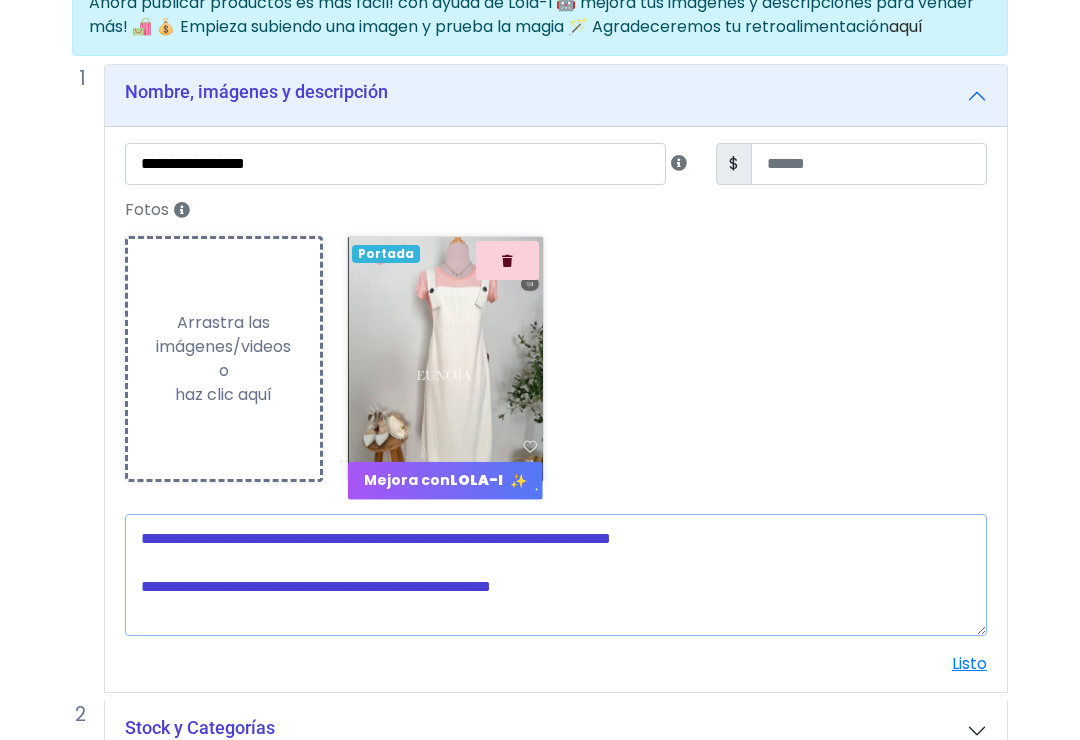 scroll, scrollTop: 215, scrollLeft: 16, axis: both 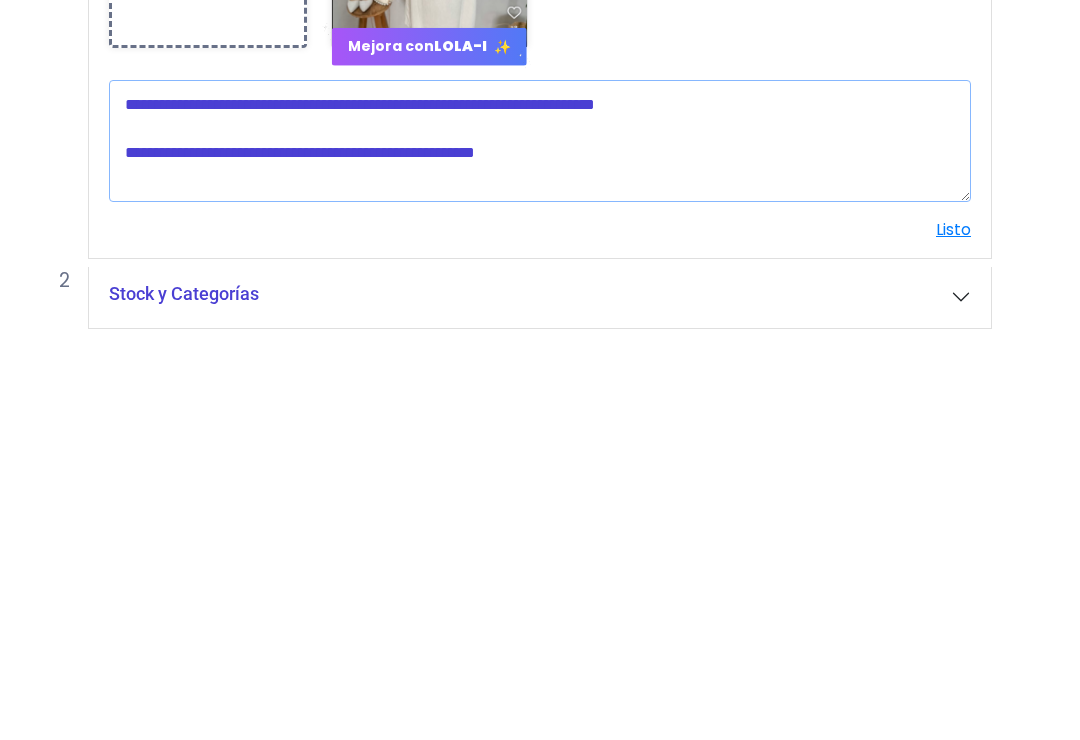 type on "*" 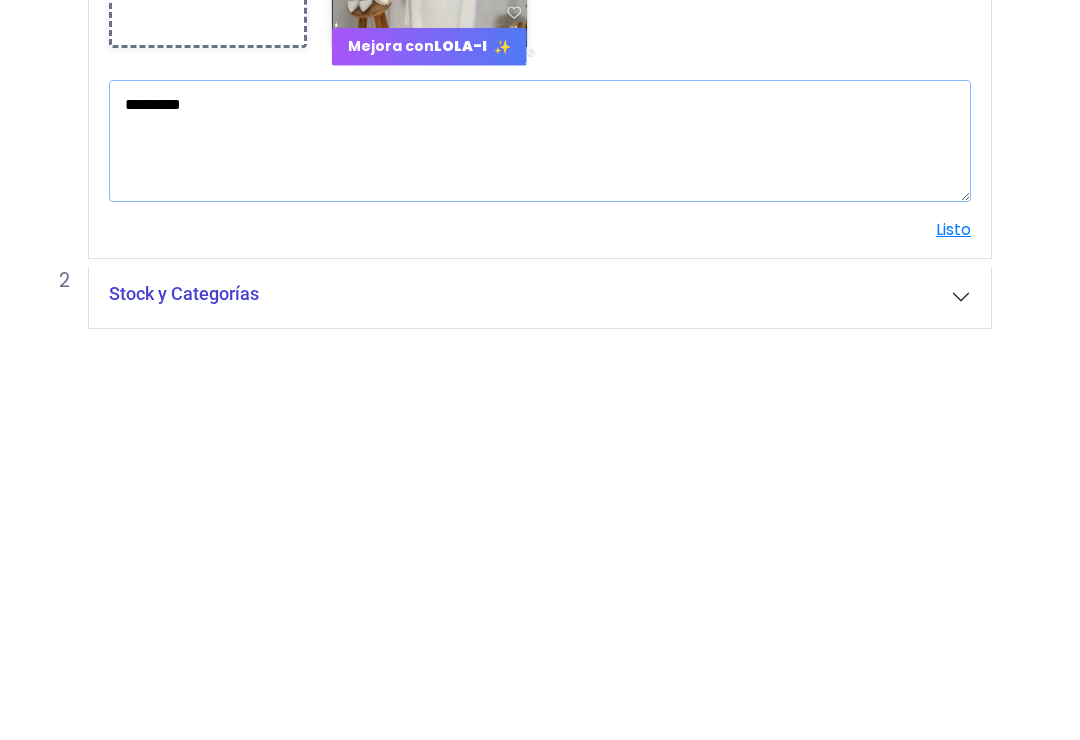 type on "*********" 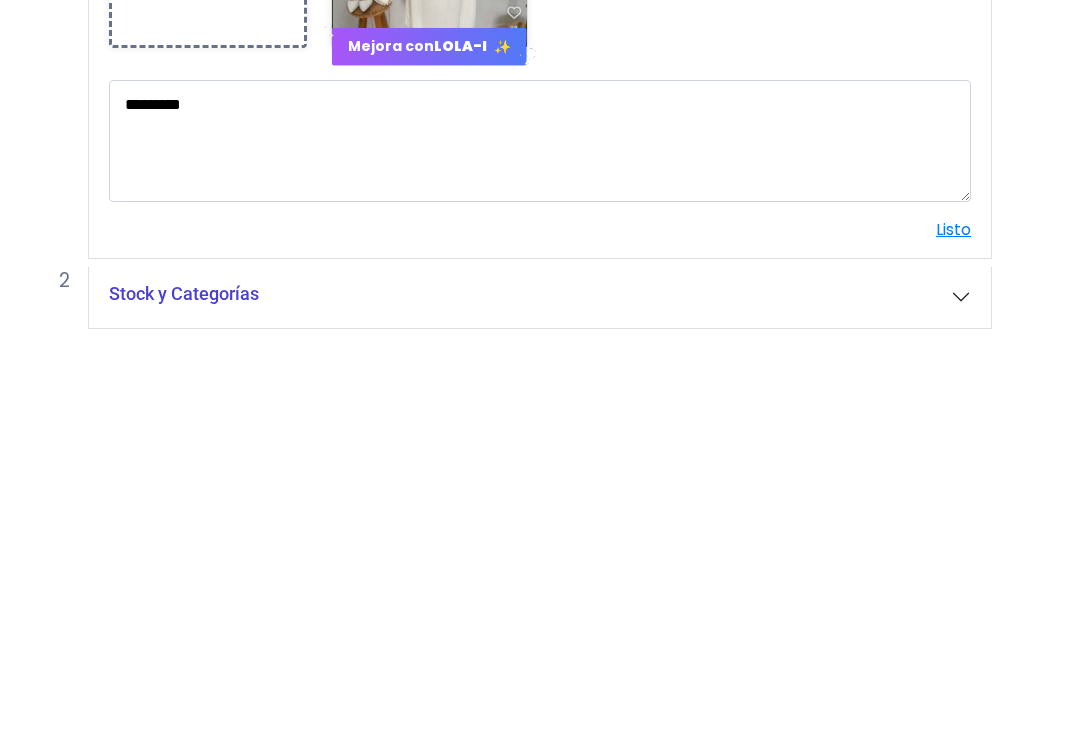 click on "POWERED BY  GO TRENDIER
Dashboard" at bounding box center (524, 342) 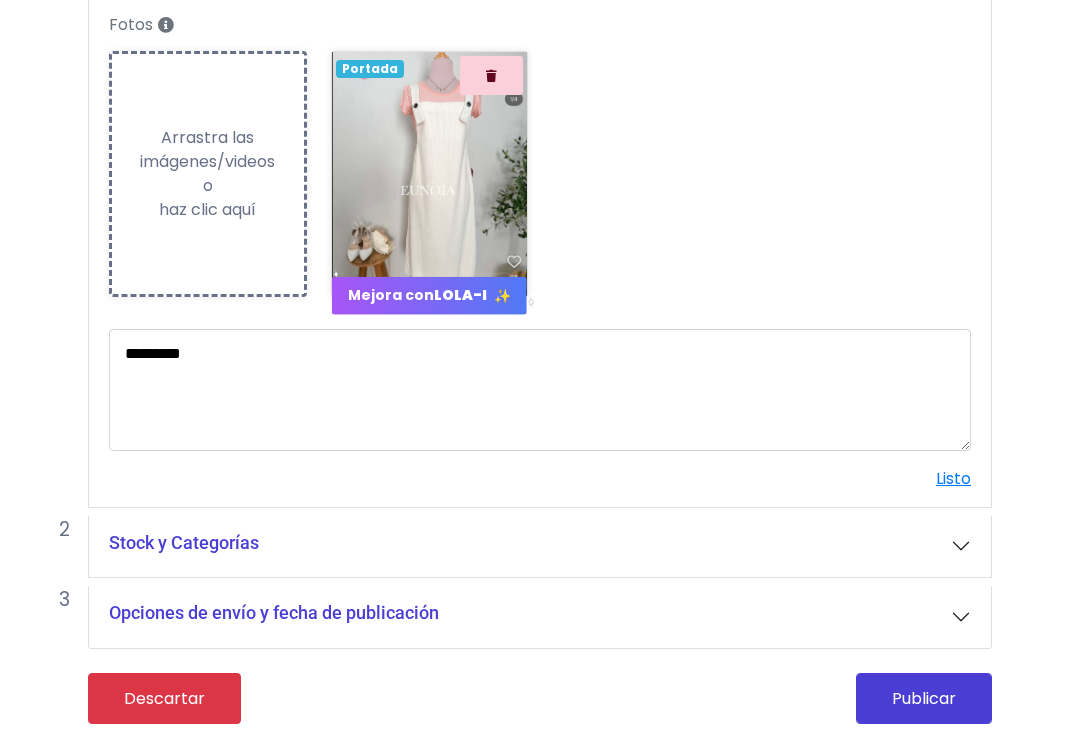 click on "Listo" at bounding box center (953, 478) 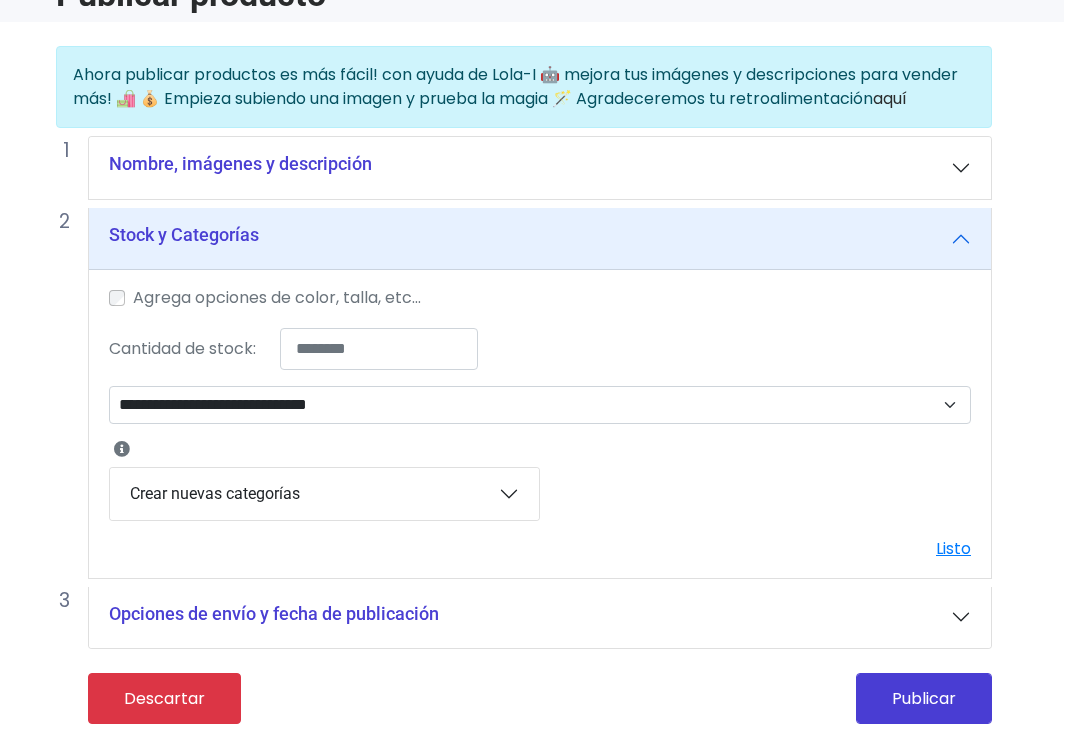 scroll, scrollTop: 140, scrollLeft: 16, axis: both 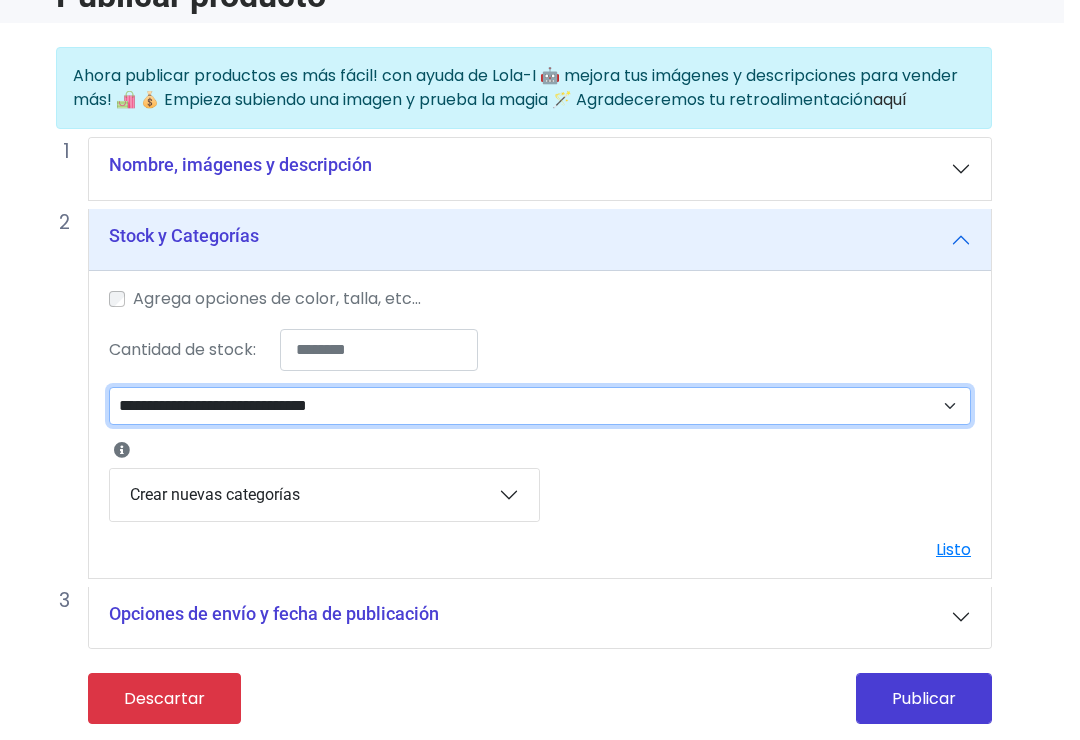 click on "**********" at bounding box center [540, 406] 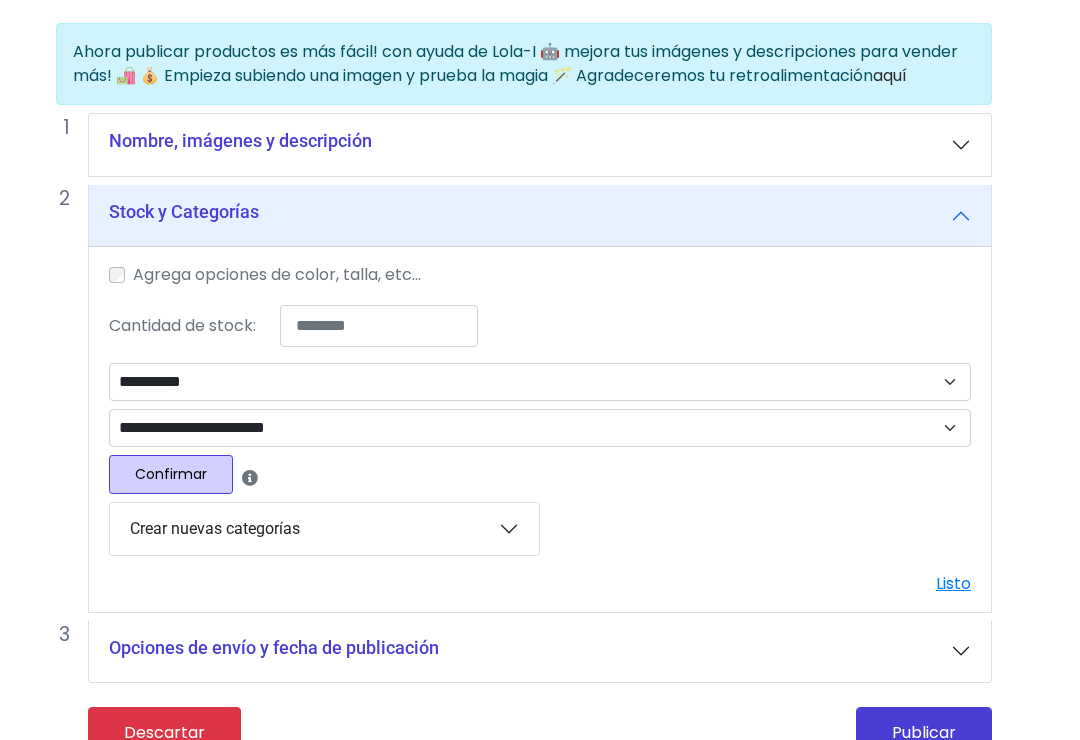 click on "Confirmar" at bounding box center [171, 474] 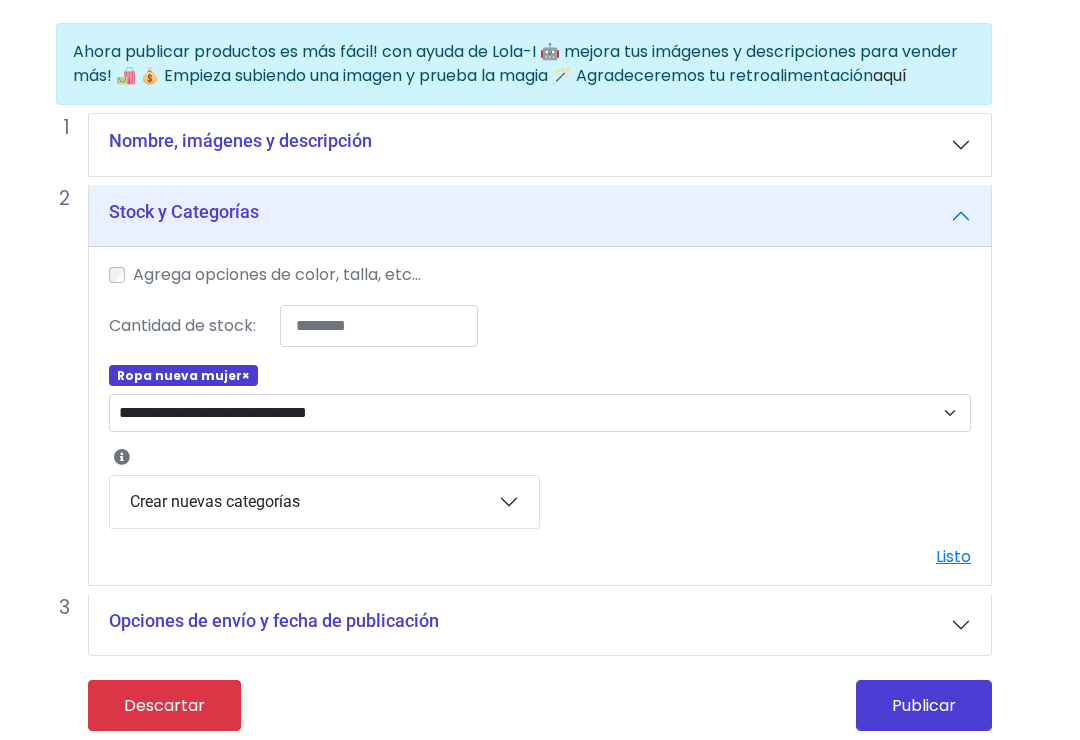 click on "Publicar" at bounding box center [924, 705] 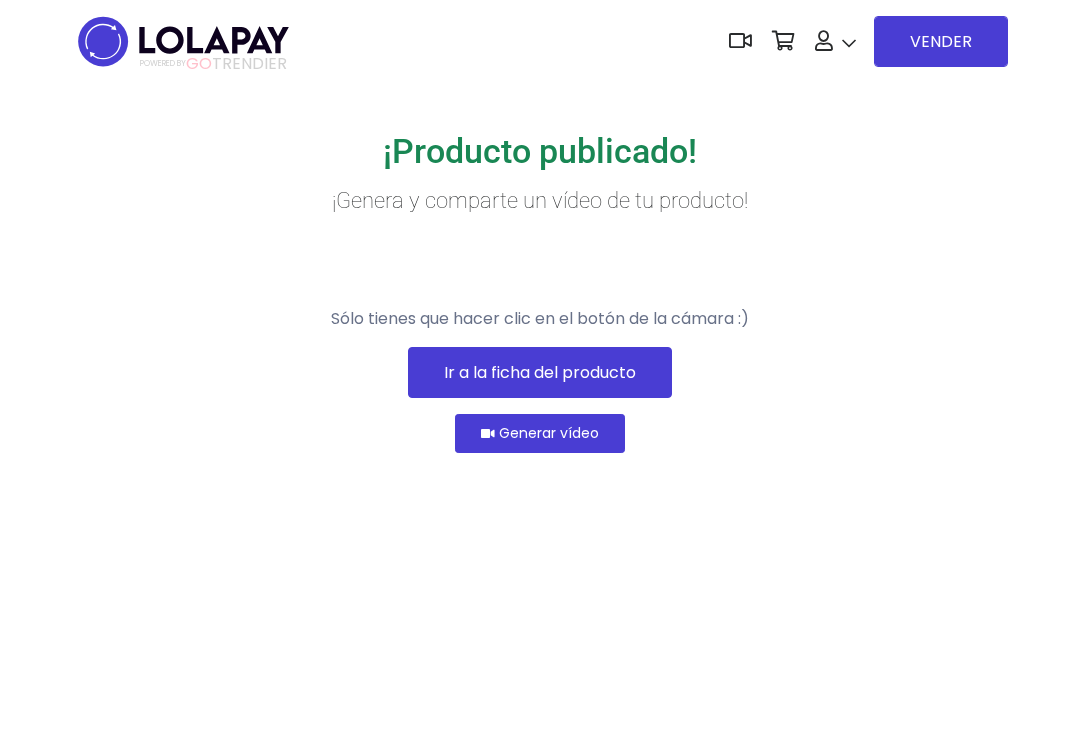 scroll, scrollTop: 0, scrollLeft: 0, axis: both 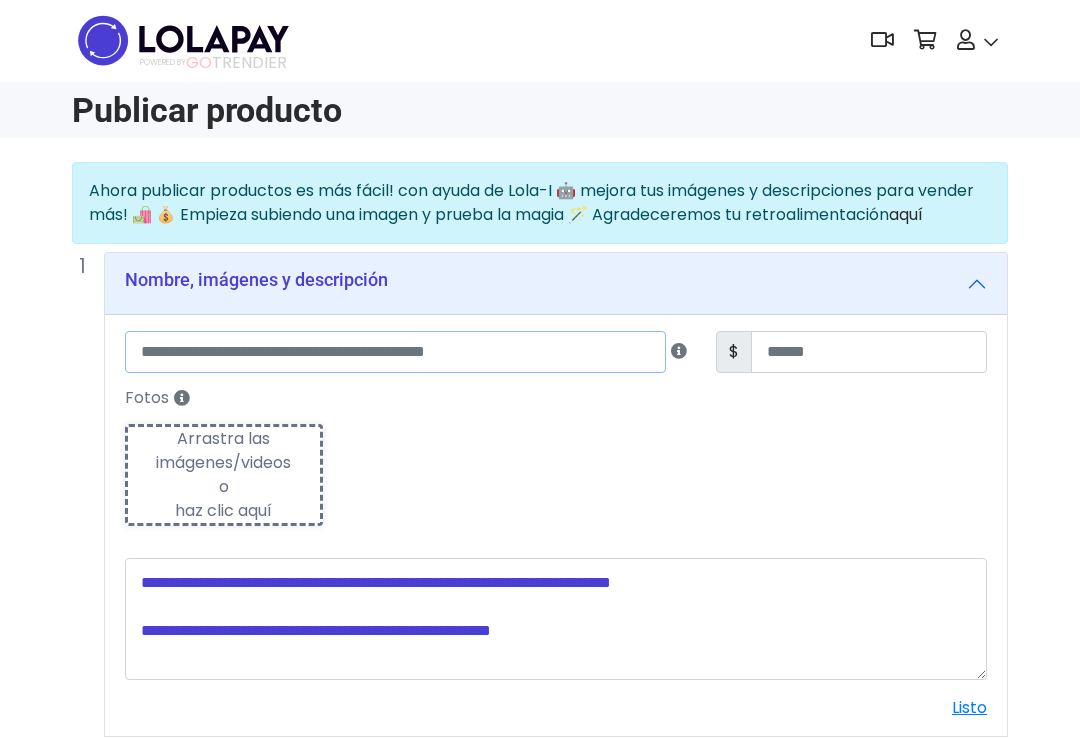 click at bounding box center (395, 353) 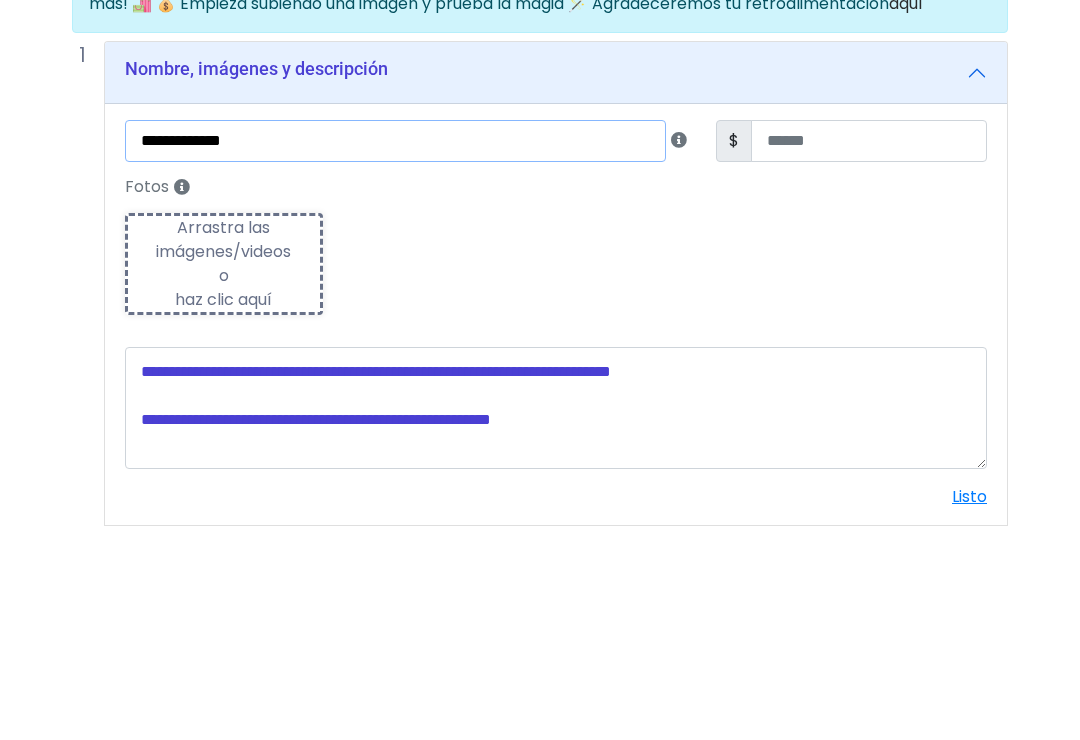 type on "**********" 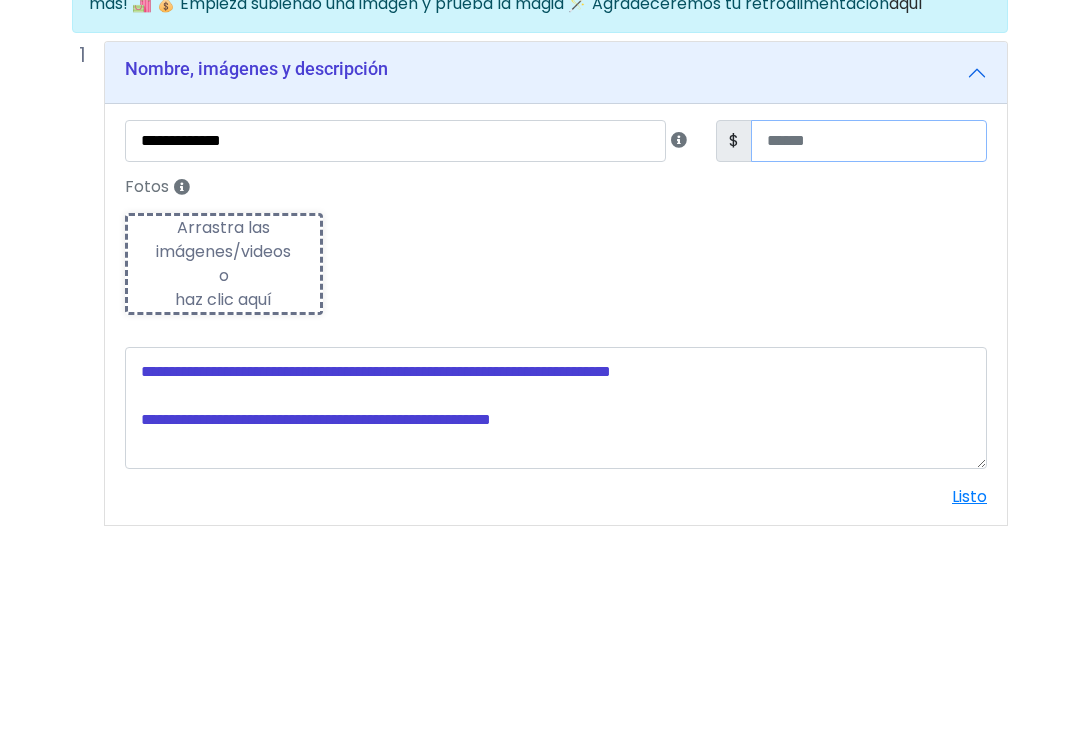 click at bounding box center [869, 353] 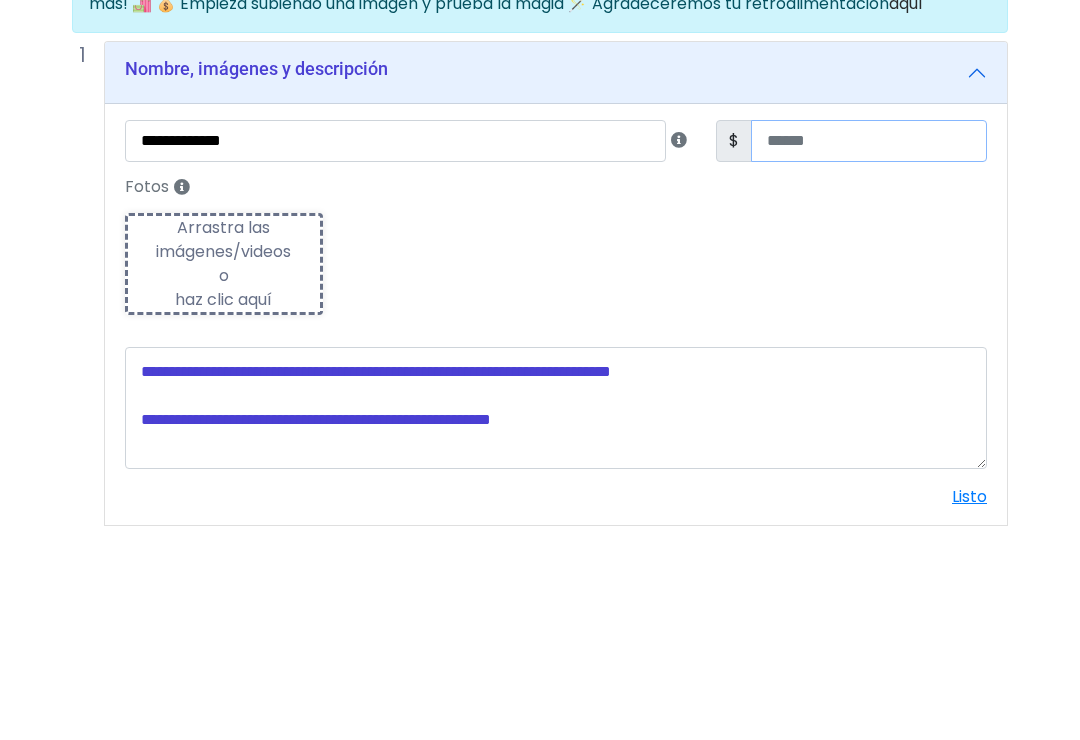 type on "**" 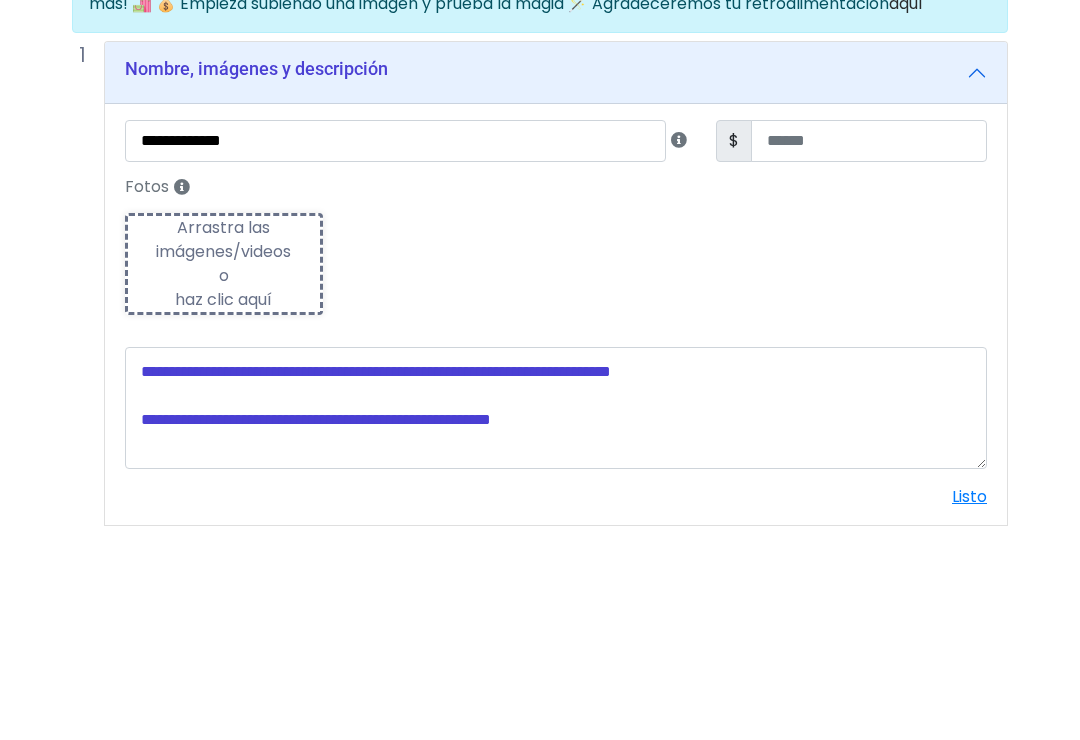 click on "Fotos
Subiendo
Arrastra las
imágenes/videos
o
haz clic aquí" at bounding box center [556, 462] 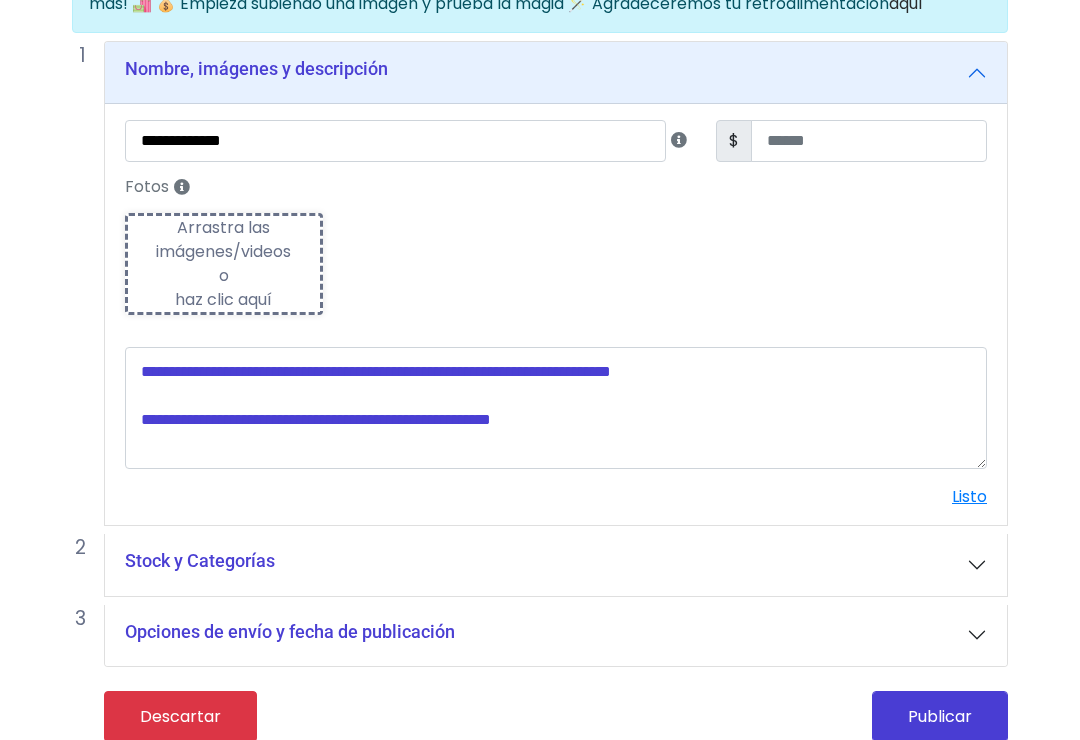 click on "Arrastra las
imágenes/videos
o
haz clic aquí" at bounding box center (224, 264) 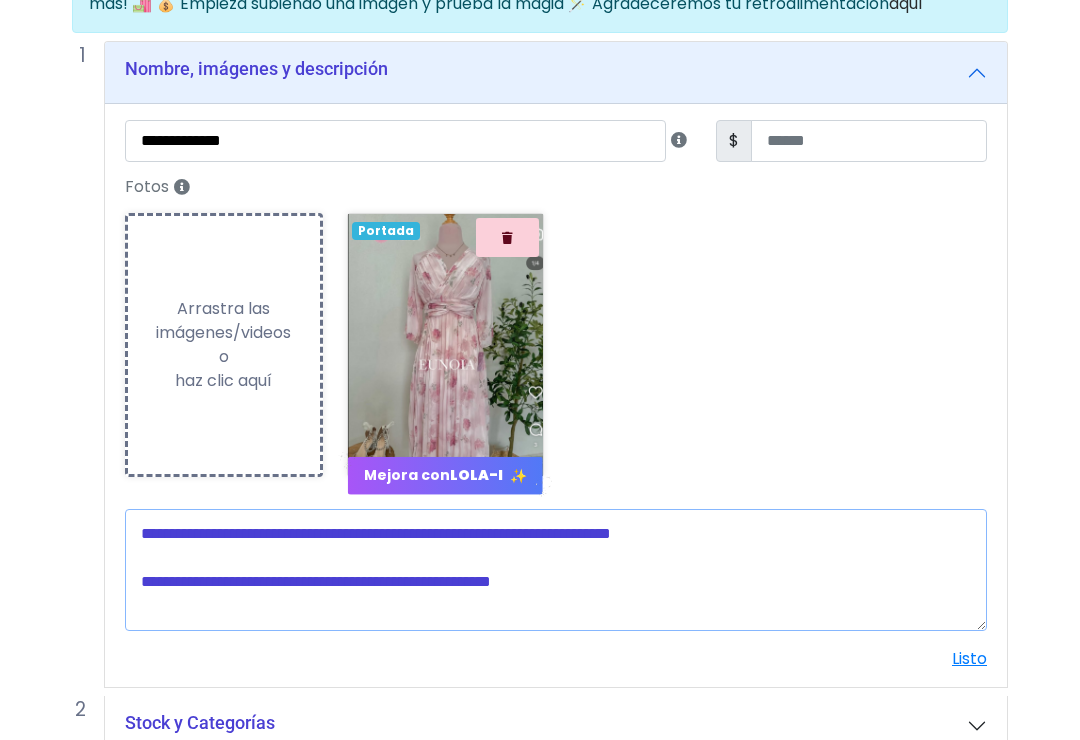 click at bounding box center [556, 570] 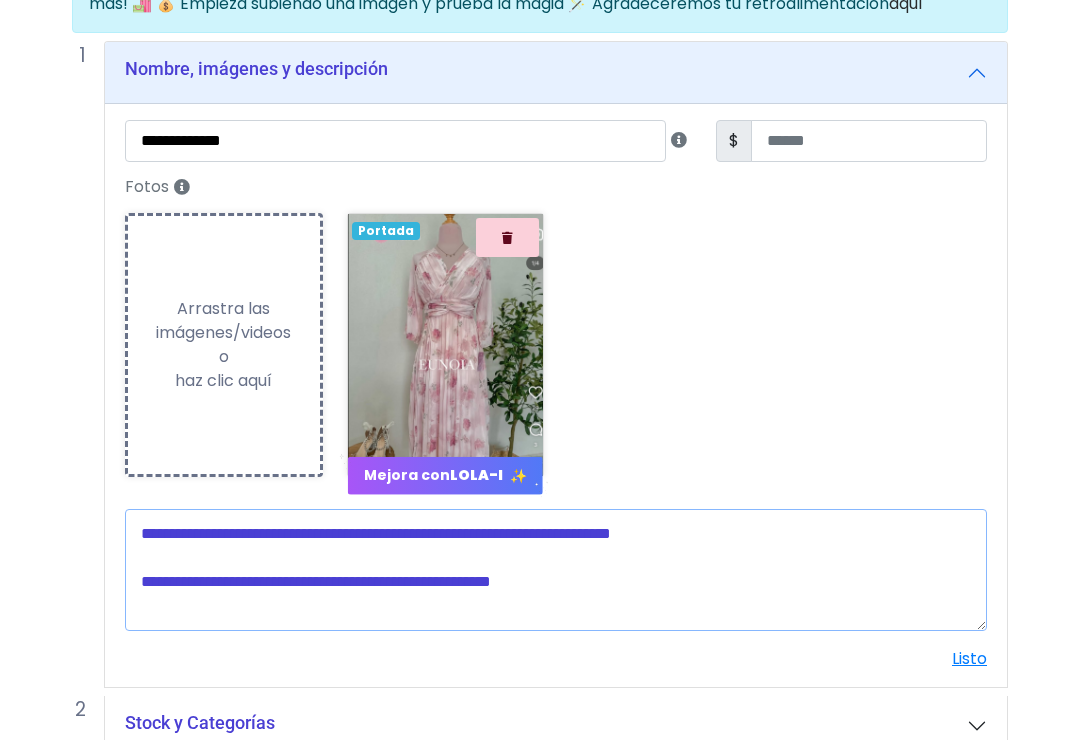 scroll, scrollTop: 232, scrollLeft: 16, axis: both 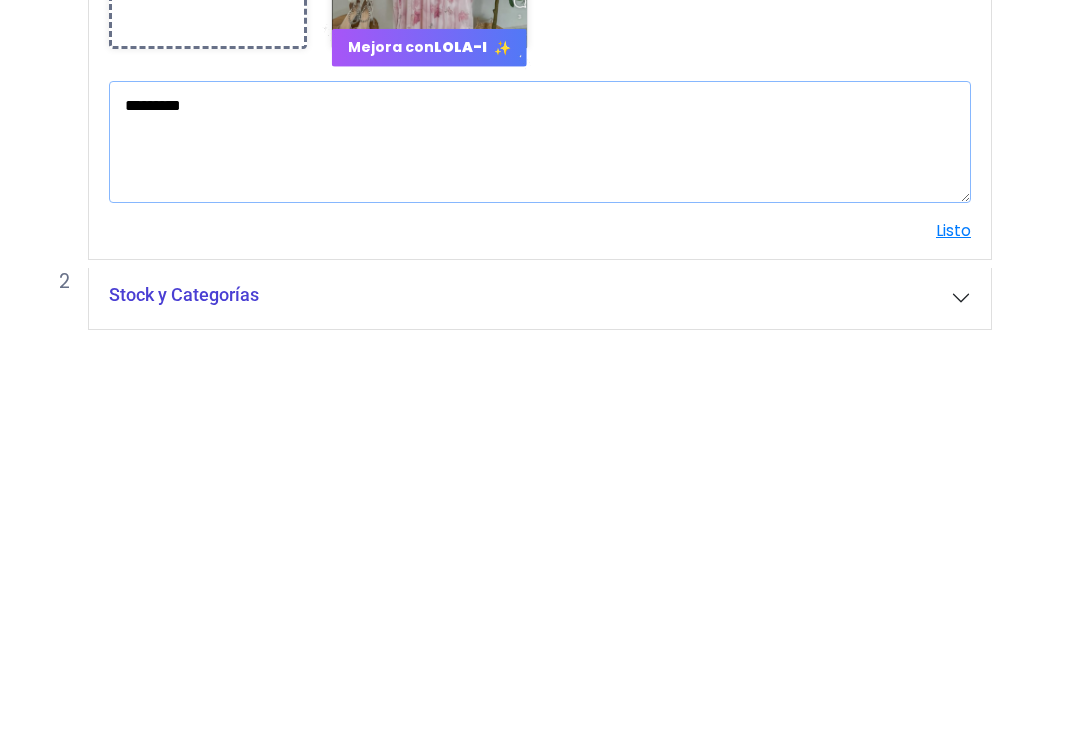 type on "*********" 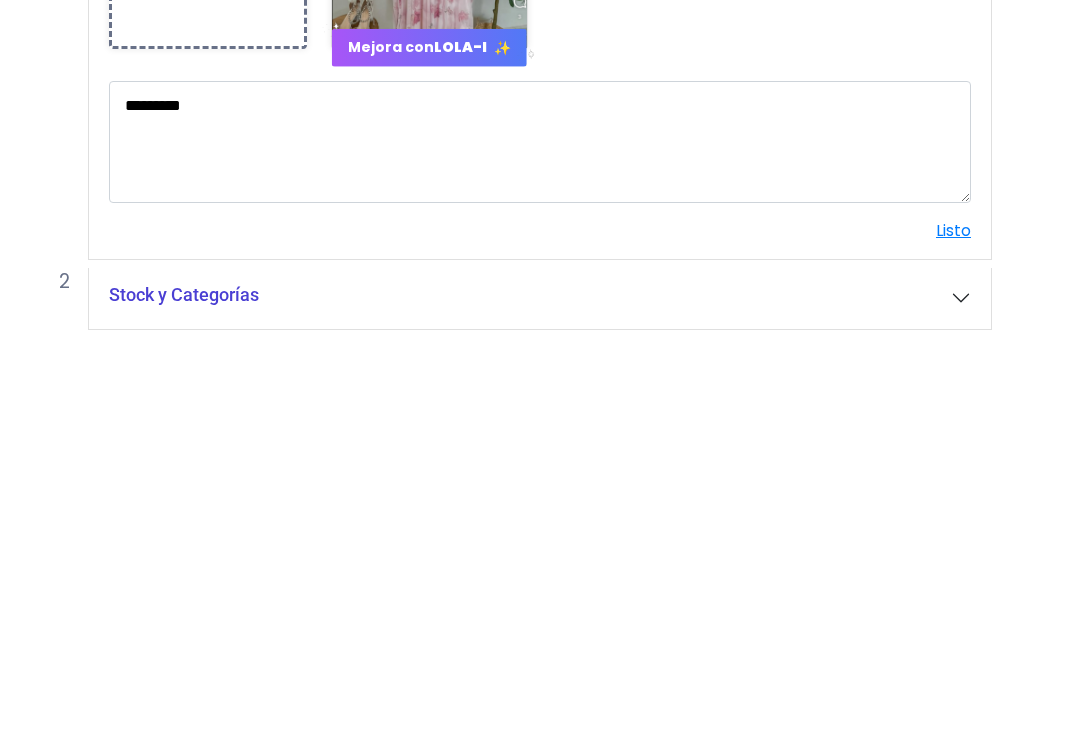 click on "POWERED BY  GO TRENDIER
Dashboard" at bounding box center (524, 334) 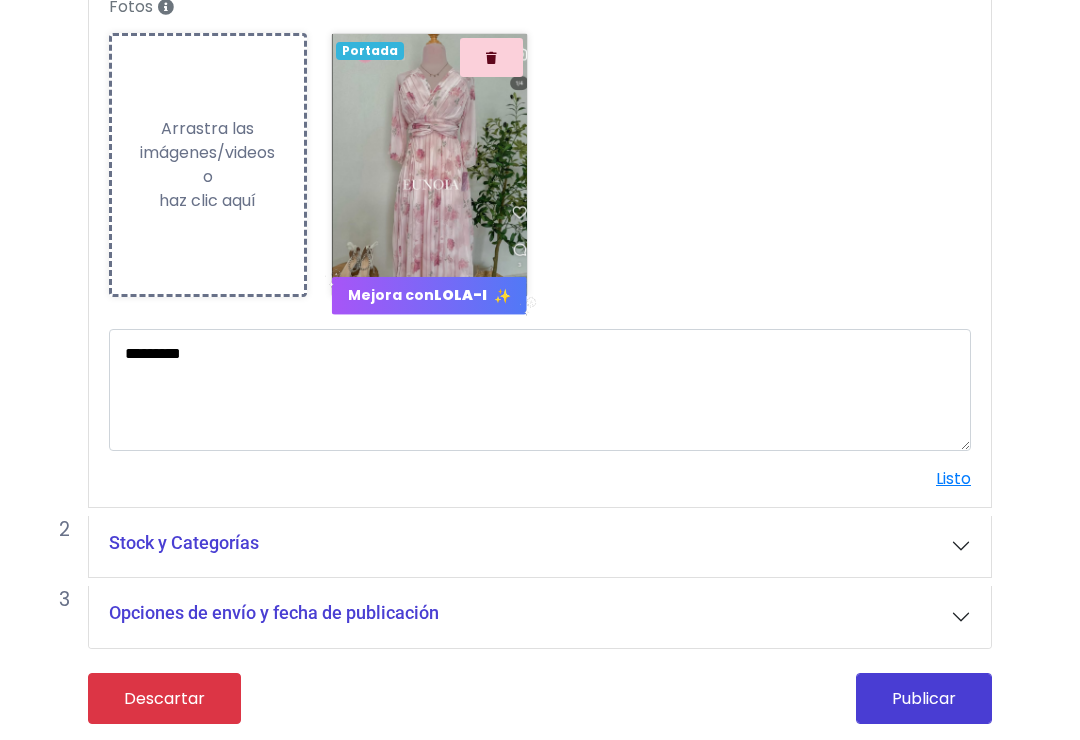 click on "Listo" at bounding box center [953, 478] 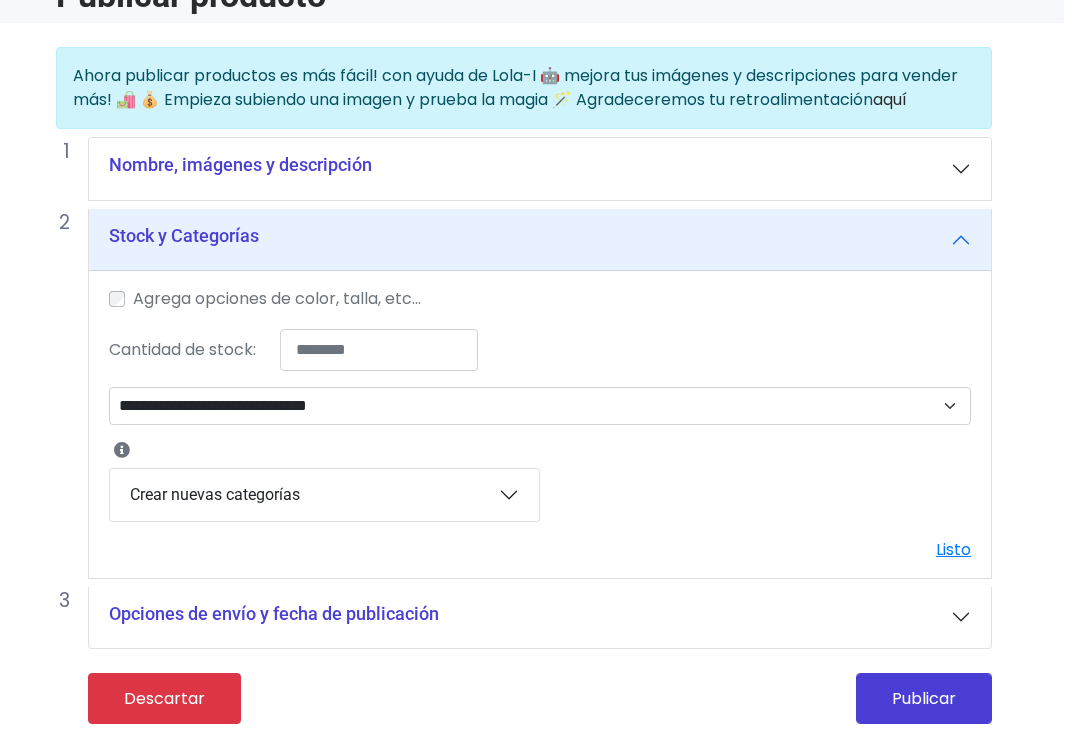 scroll, scrollTop: 140, scrollLeft: 16, axis: both 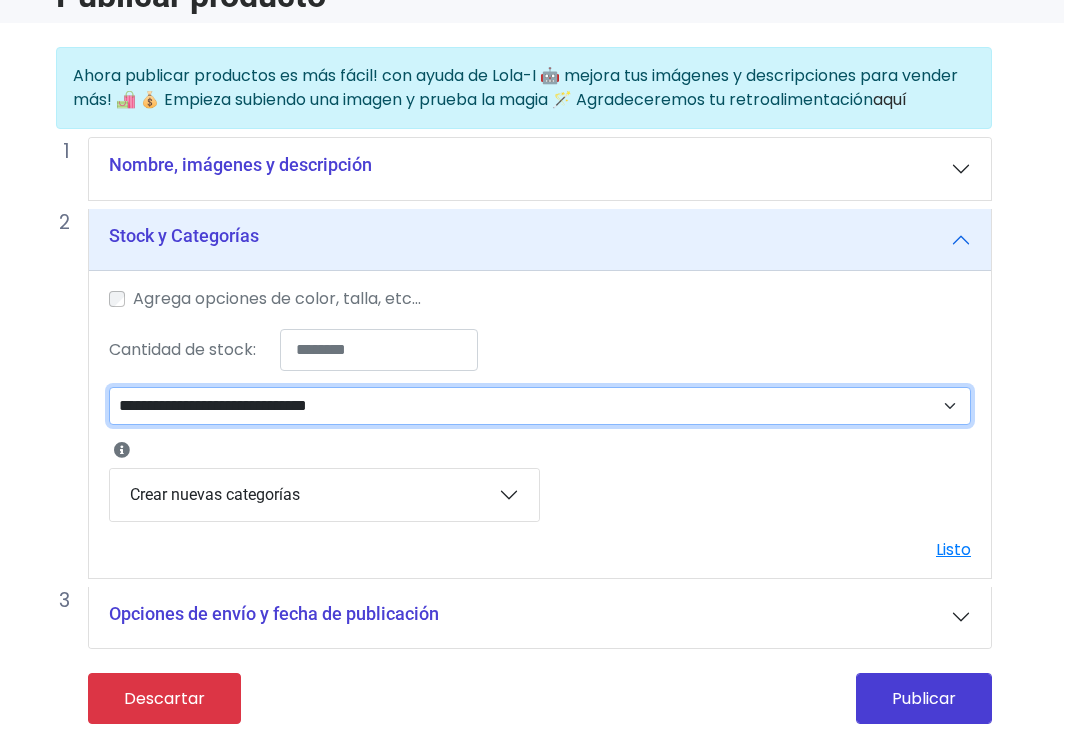 click on "**********" at bounding box center (540, 406) 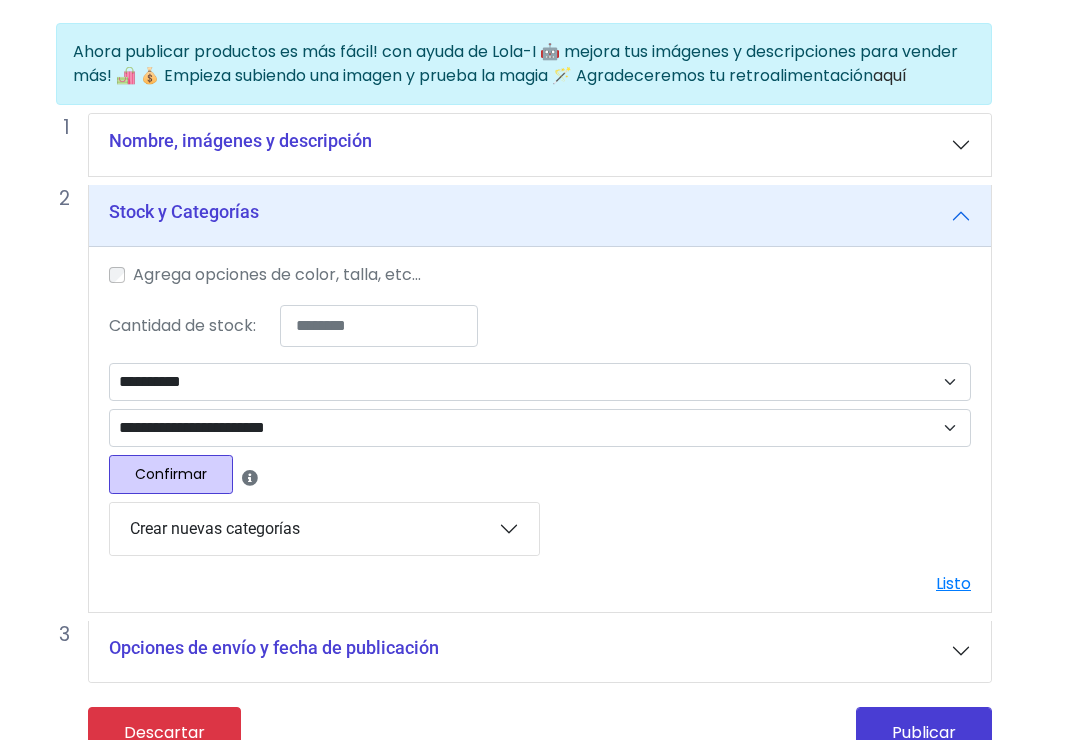 click on "Confirmar" at bounding box center [171, 474] 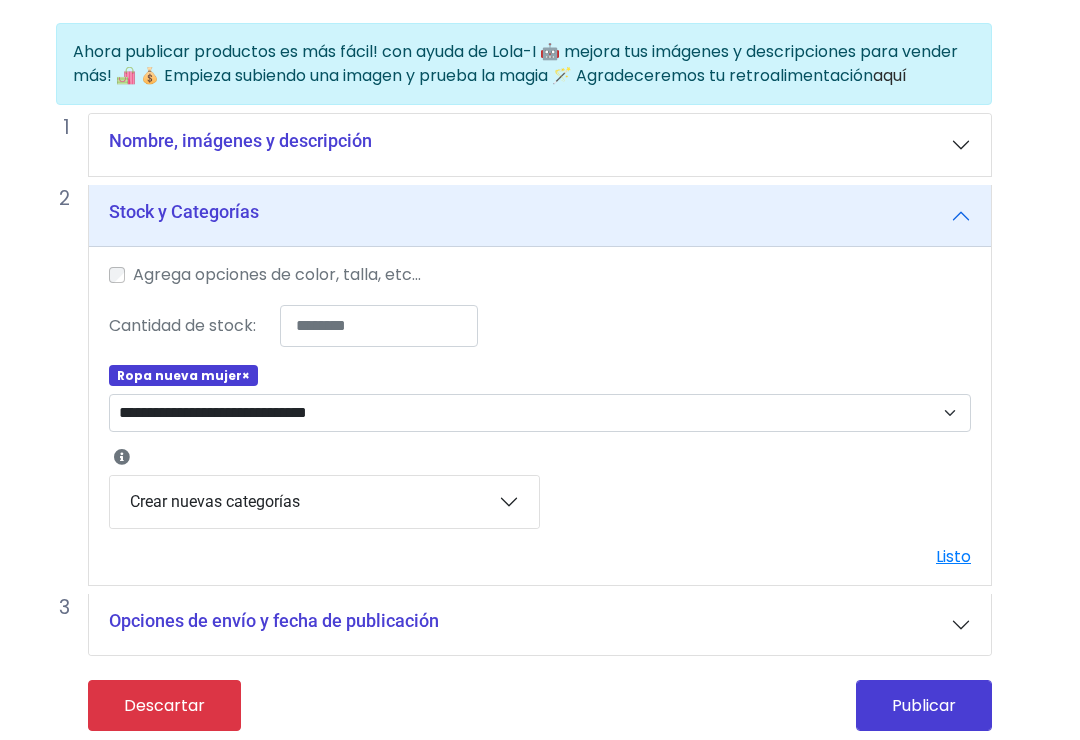 click on "Publicar" at bounding box center [924, 705] 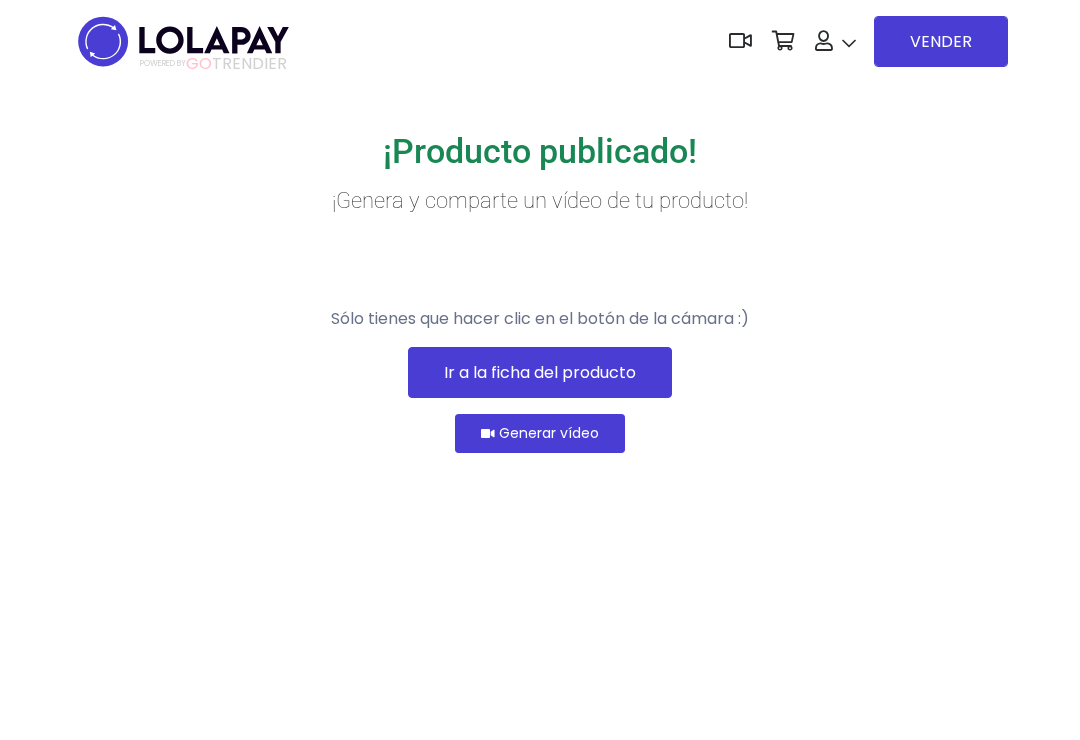 scroll, scrollTop: 0, scrollLeft: 0, axis: both 